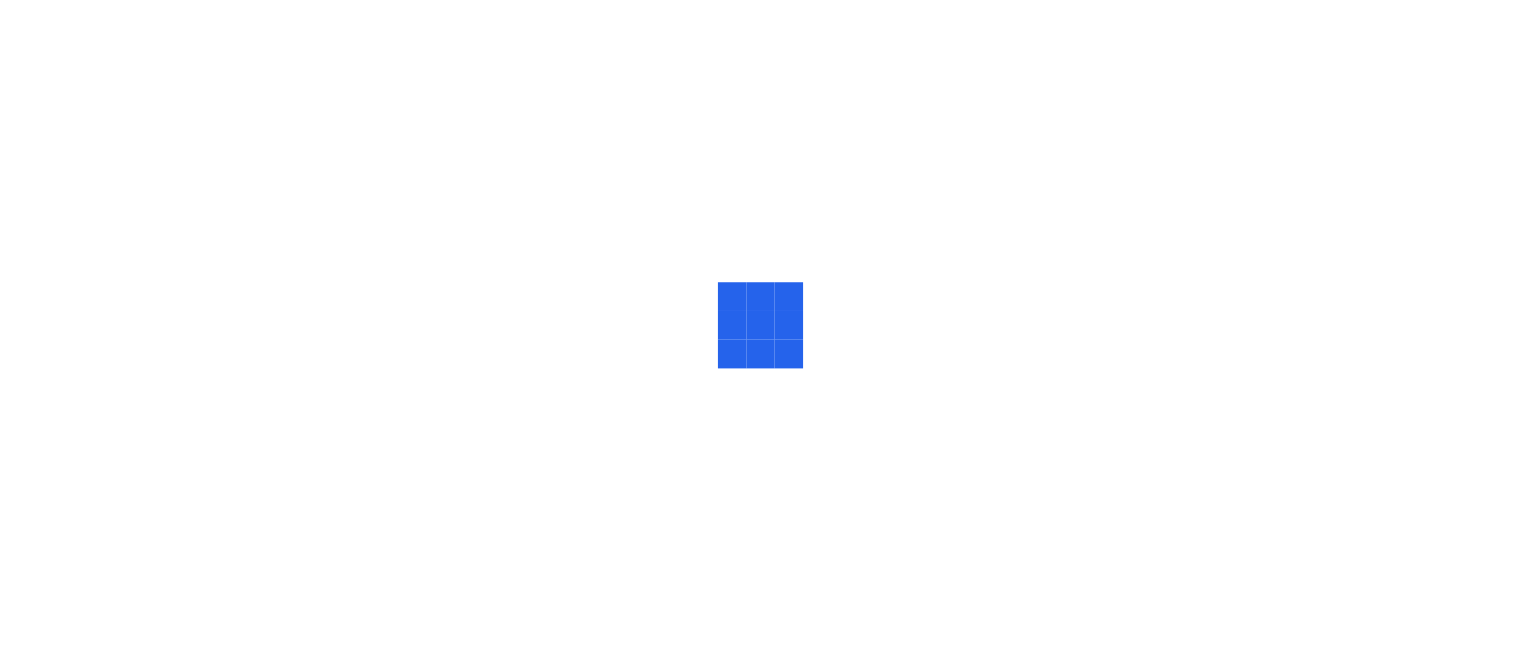 scroll, scrollTop: 0, scrollLeft: 0, axis: both 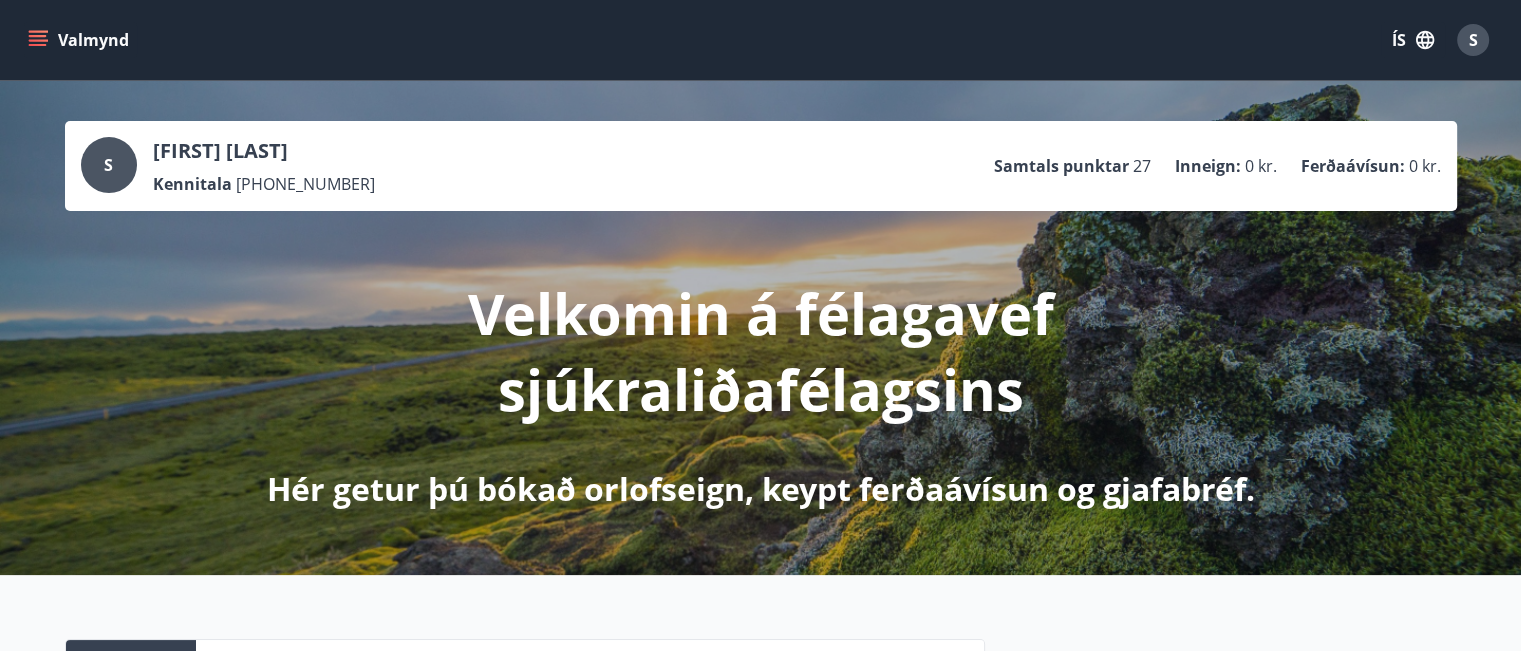 click 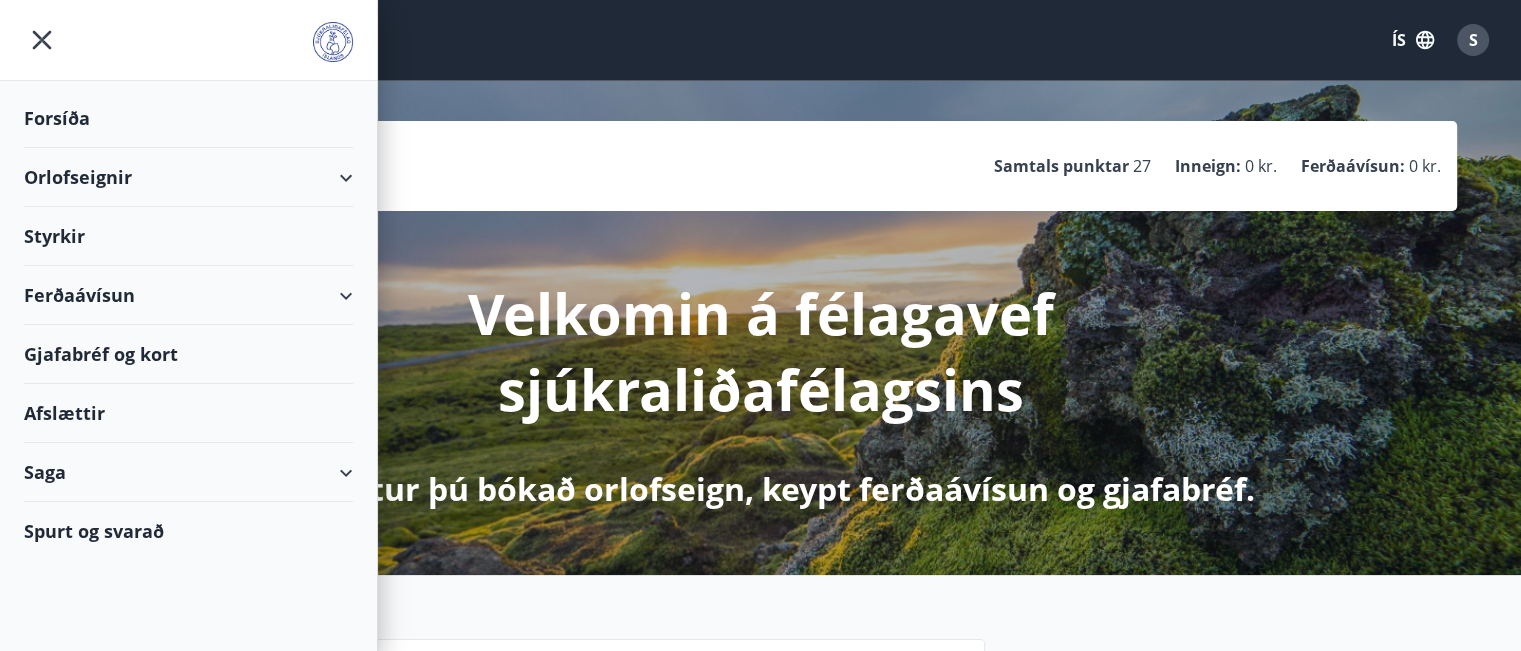 click on "Orlofseignir" at bounding box center (188, 177) 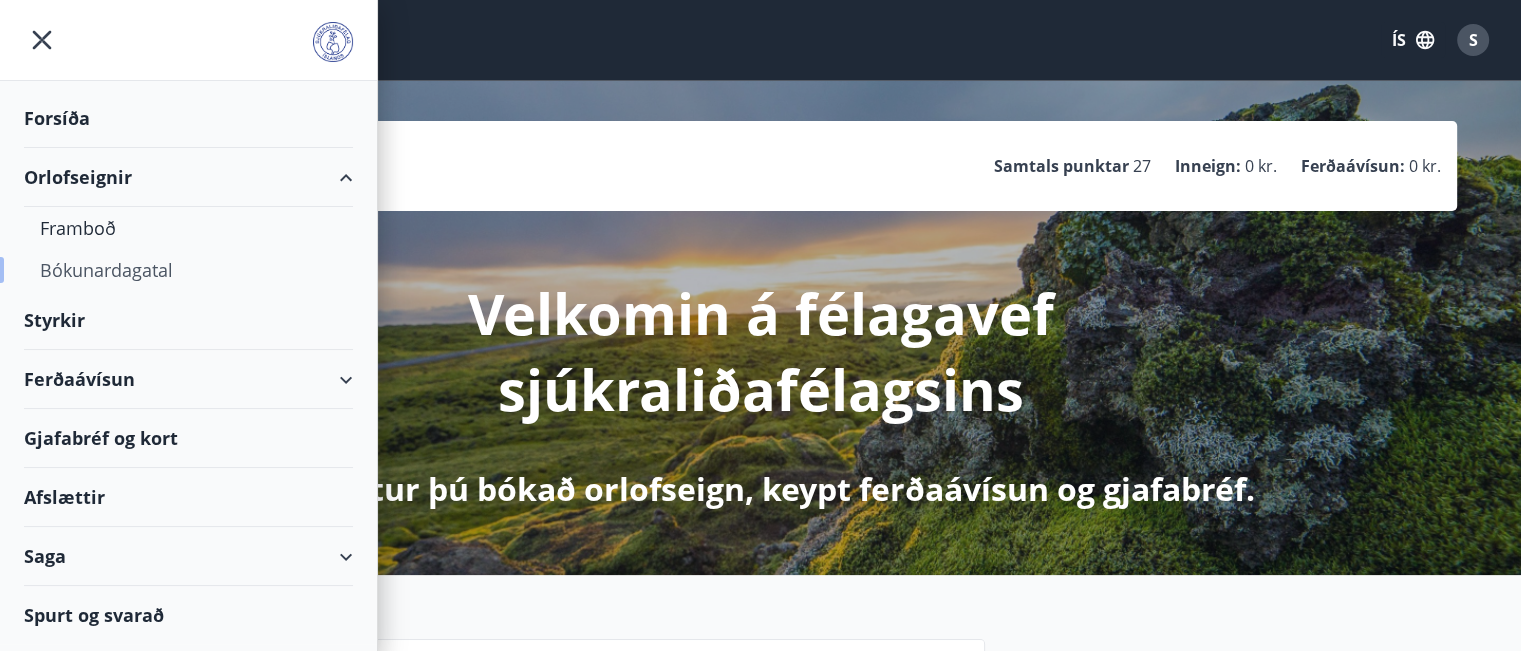 click on "Bókunardagatal" at bounding box center (188, 270) 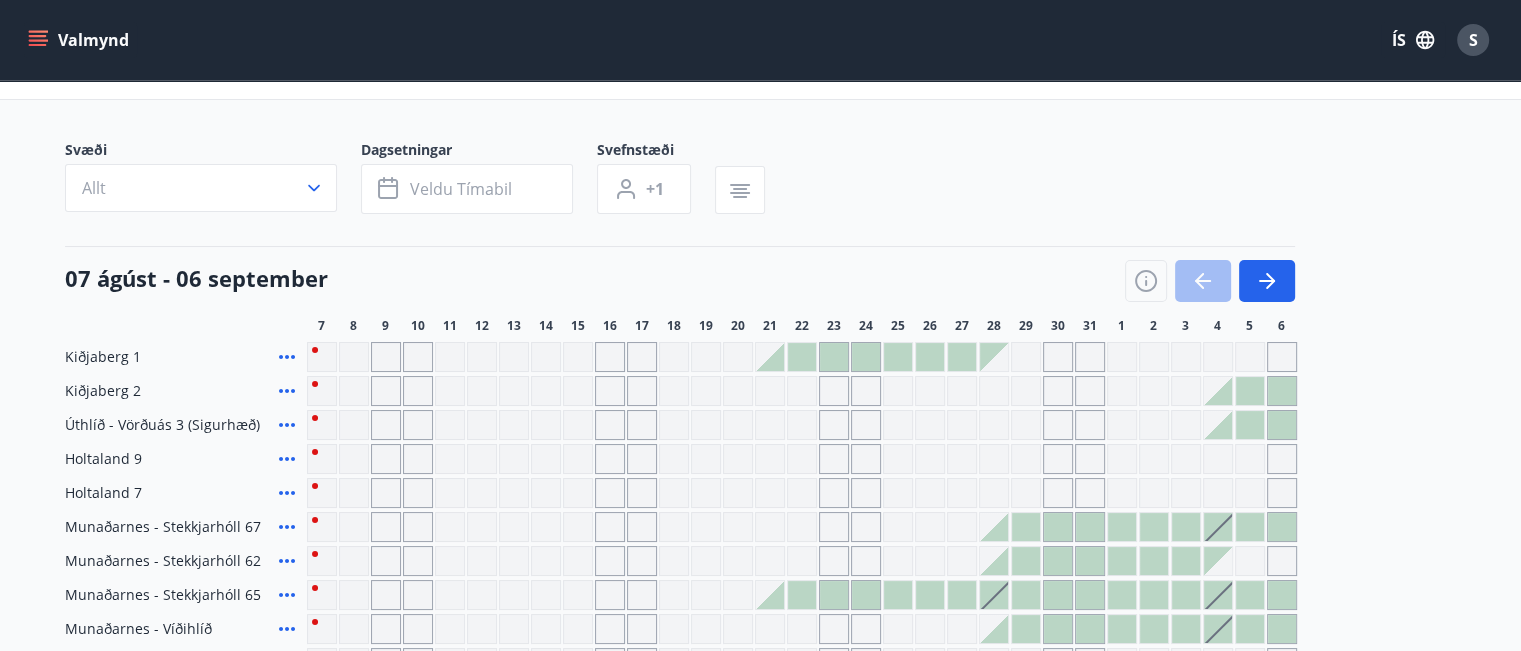scroll, scrollTop: 0, scrollLeft: 0, axis: both 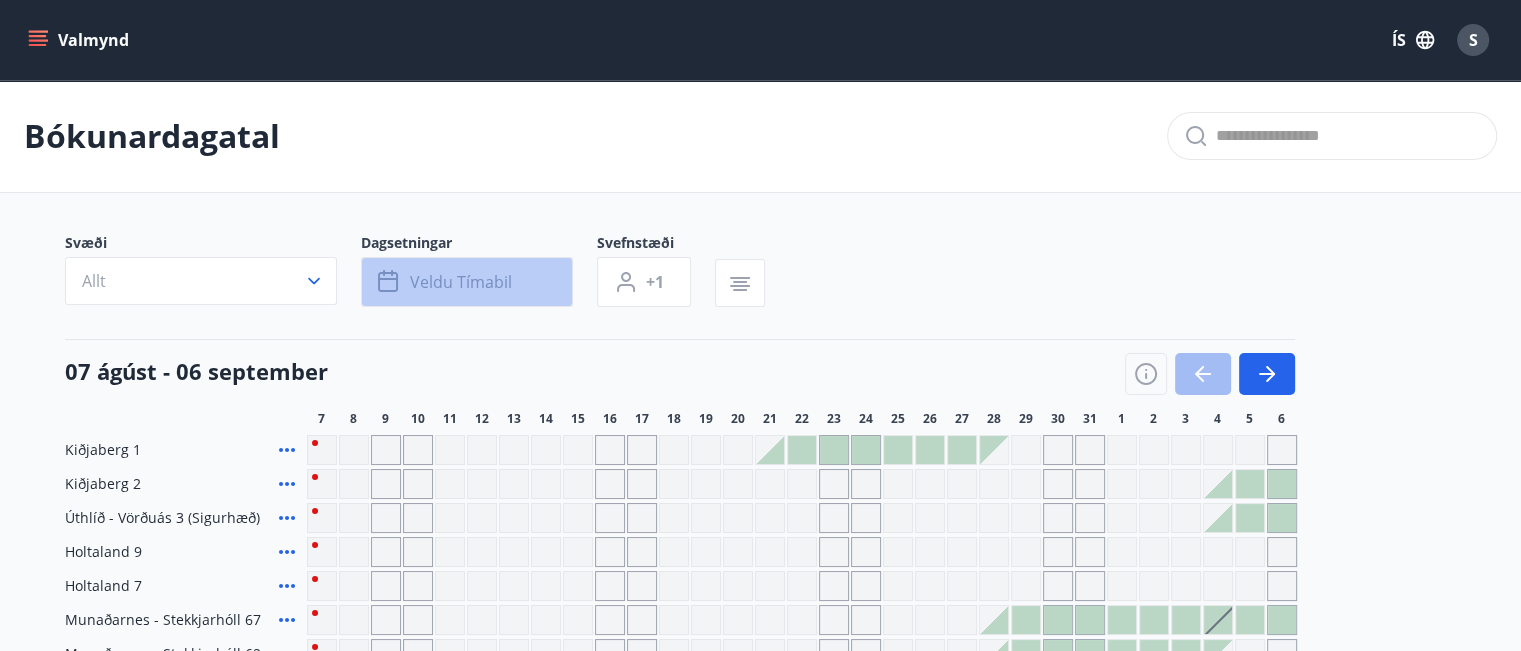 click on "Veldu tímabil" at bounding box center [461, 282] 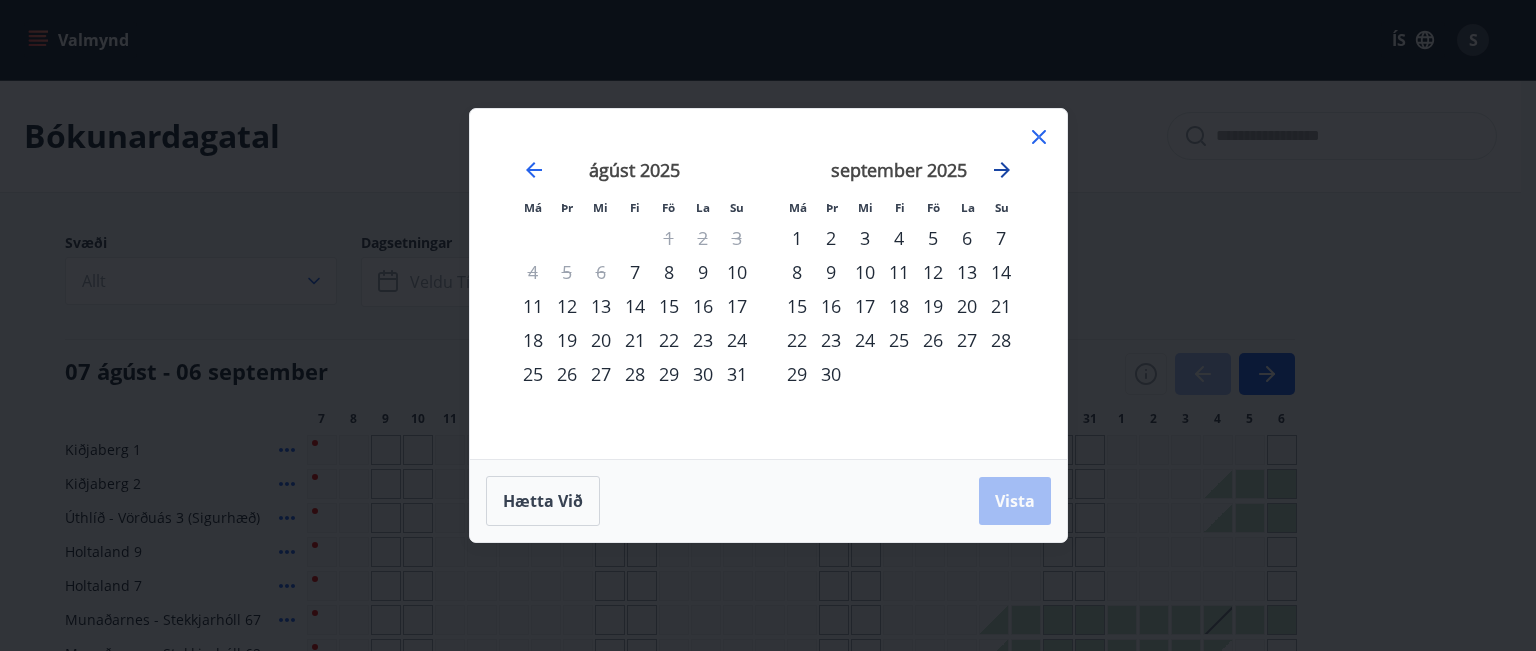 click 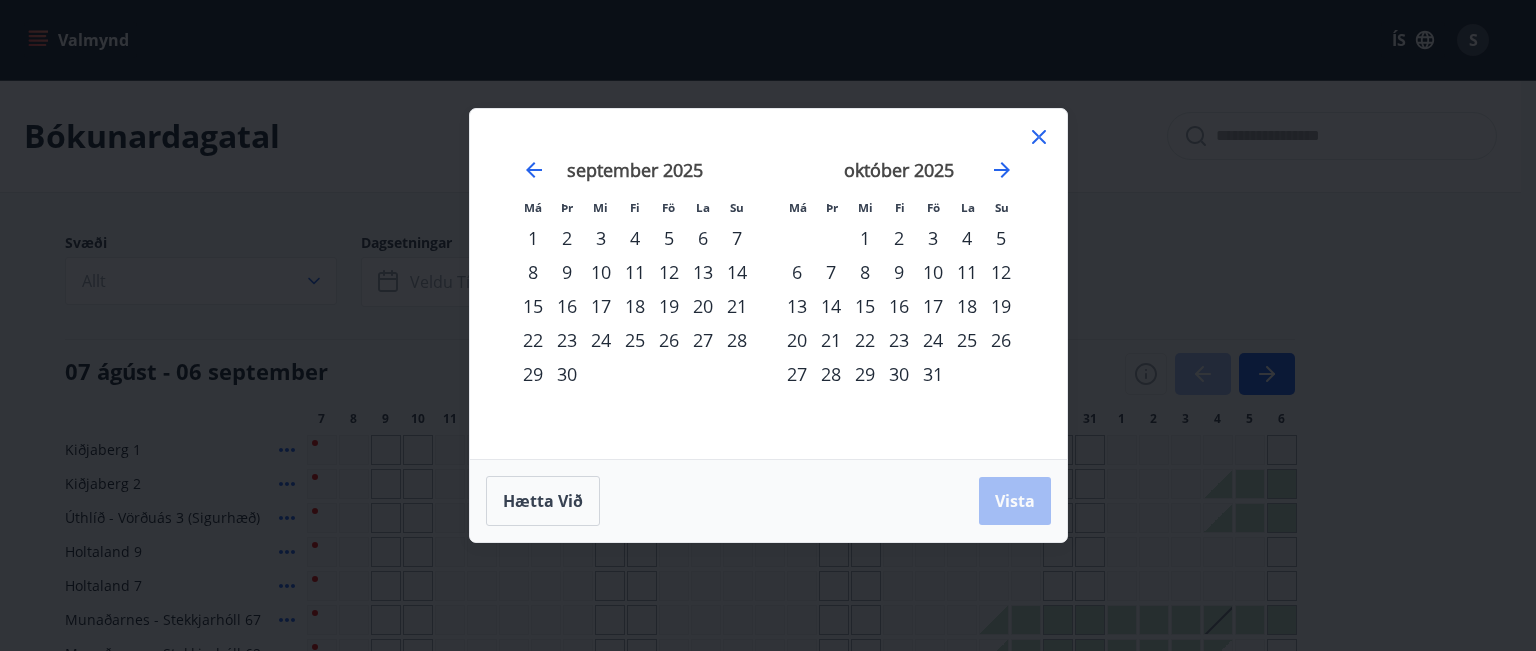 click on "24" at bounding box center [933, 340] 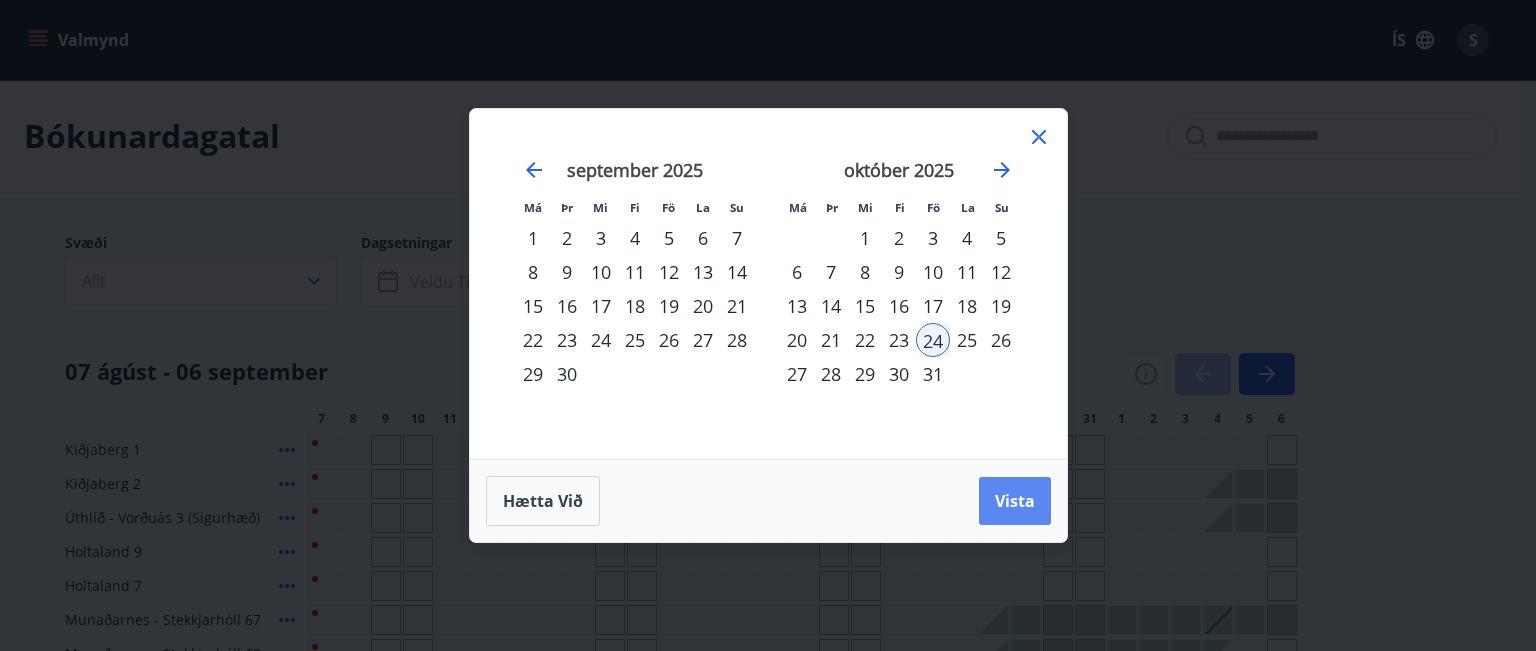 click on "Vista" at bounding box center [1015, 501] 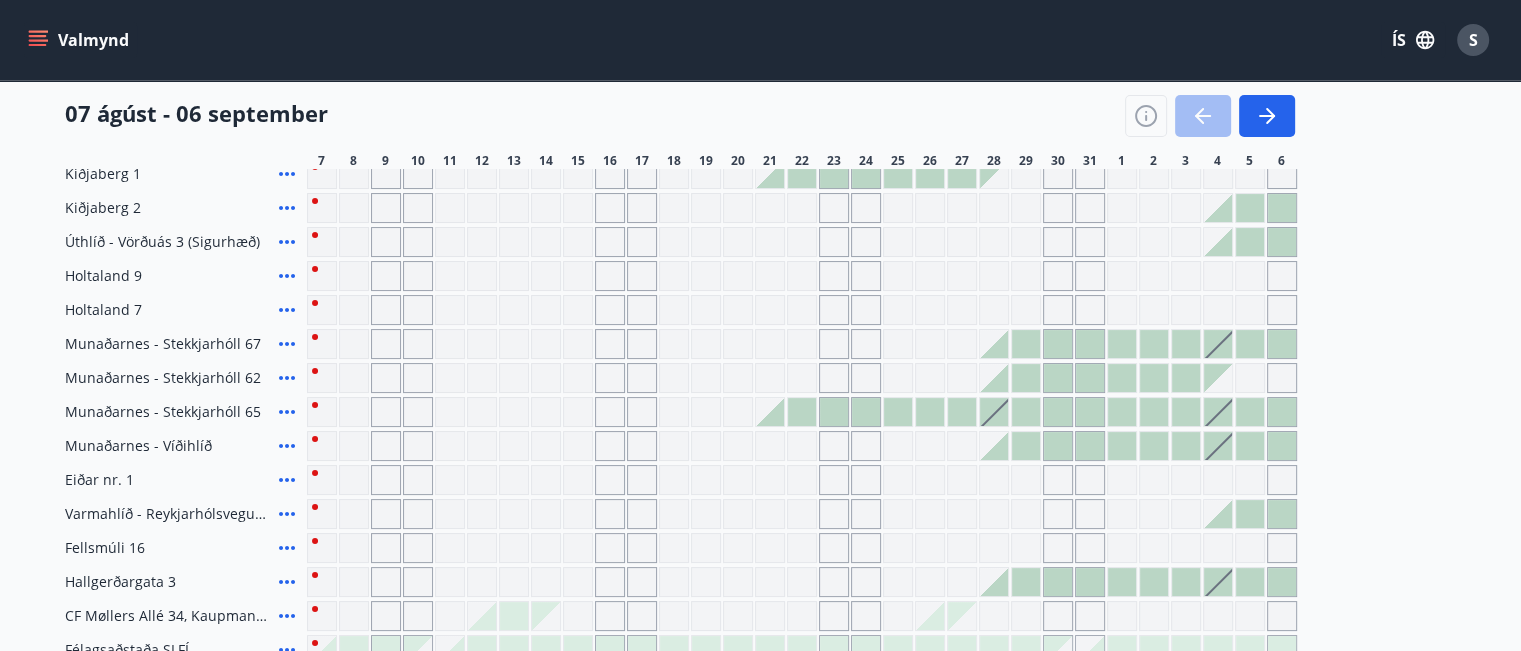 scroll, scrollTop: 300, scrollLeft: 0, axis: vertical 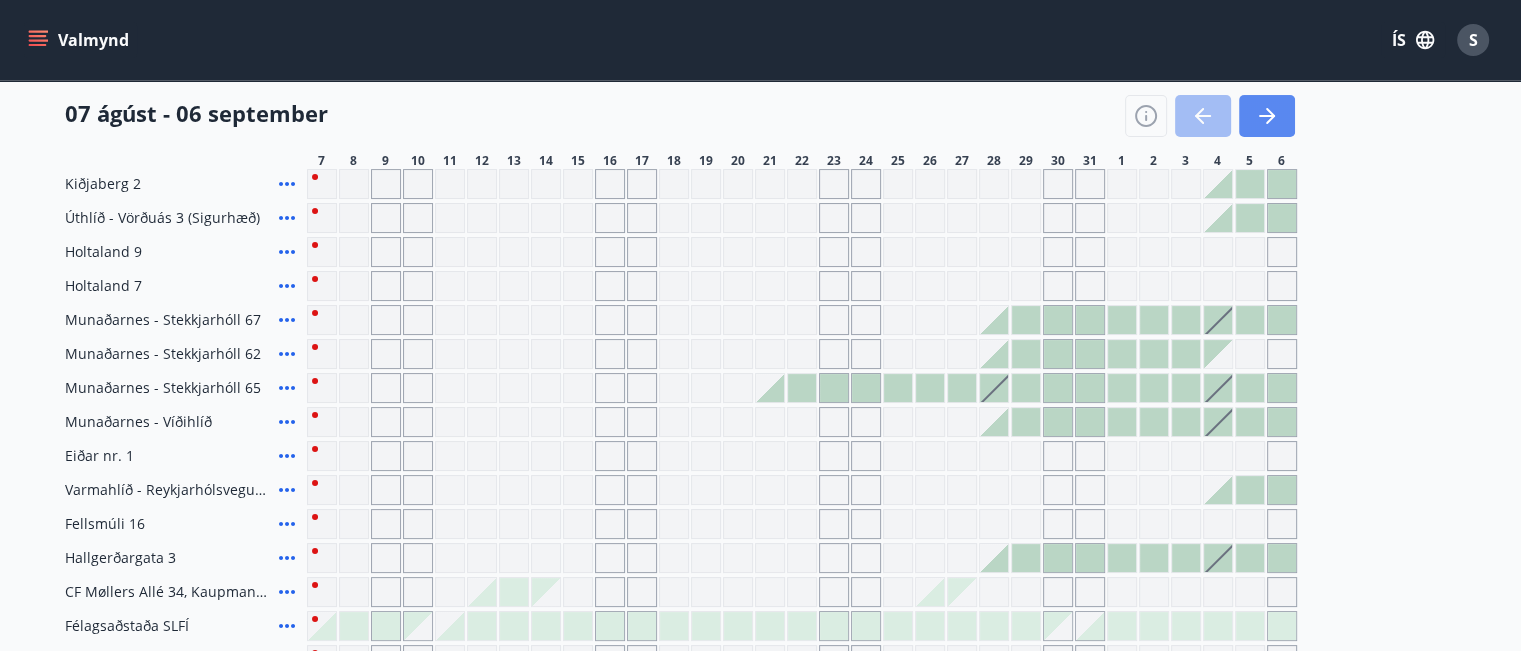 click 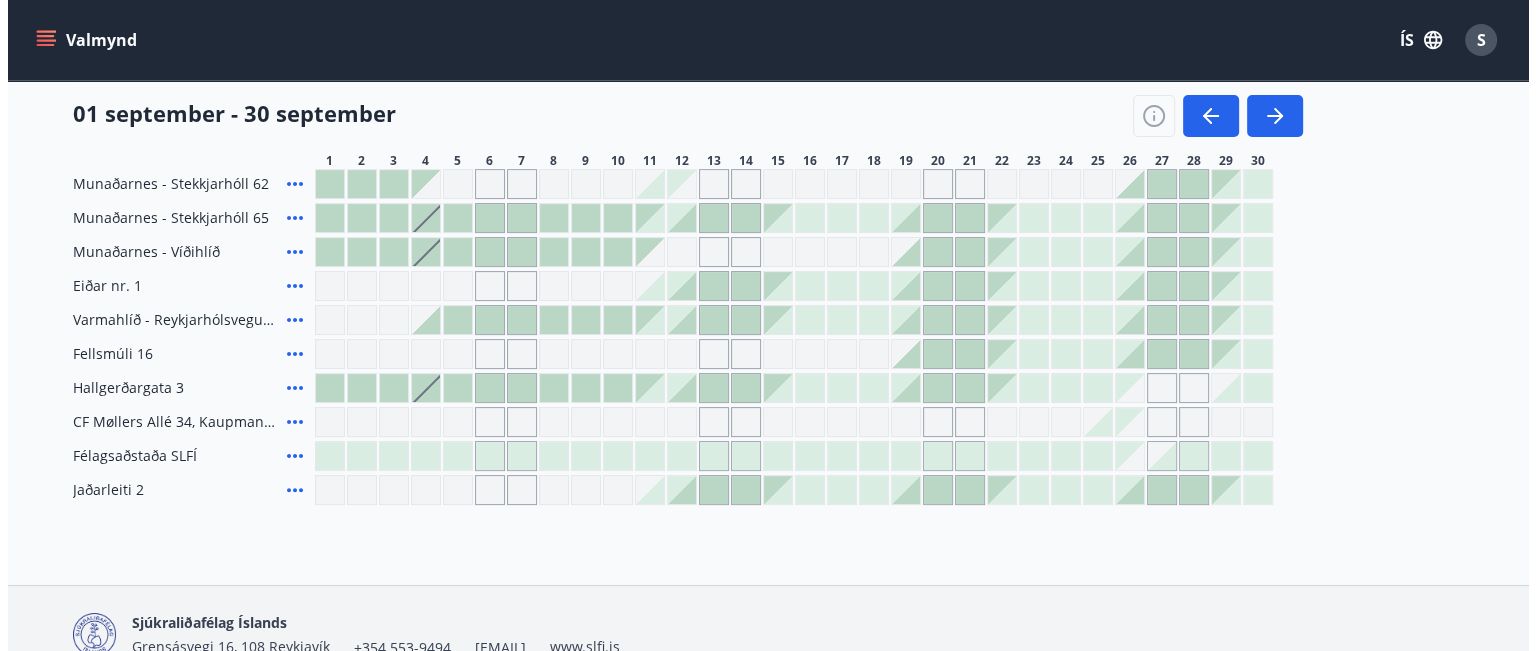 scroll, scrollTop: 500, scrollLeft: 0, axis: vertical 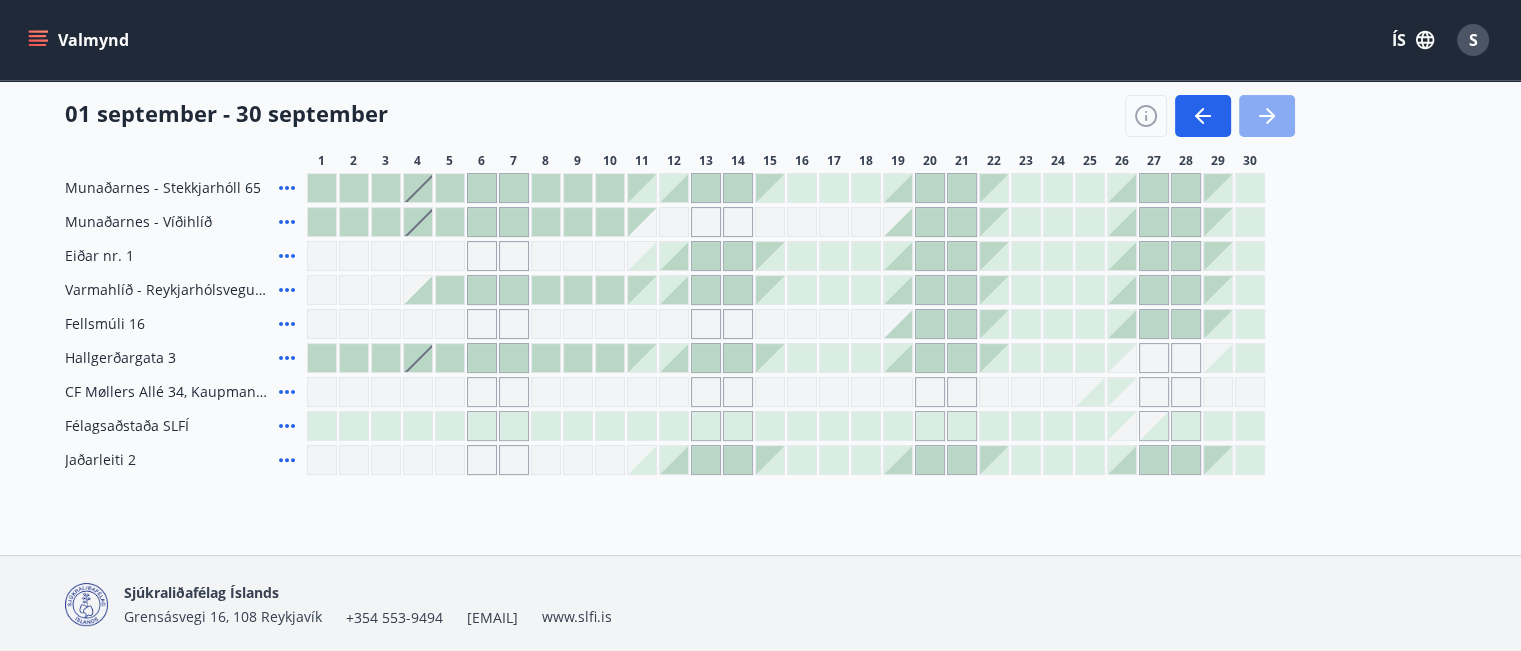 click 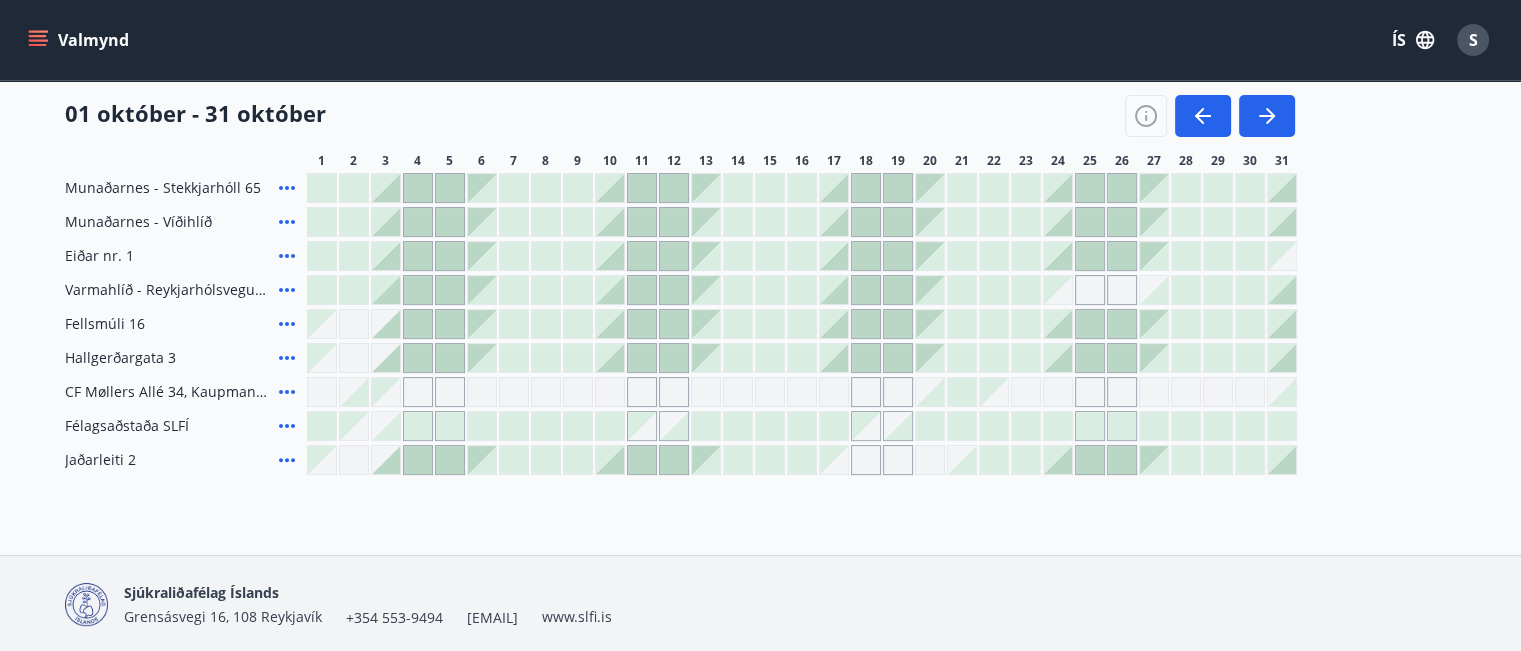 click at bounding box center [1058, 460] 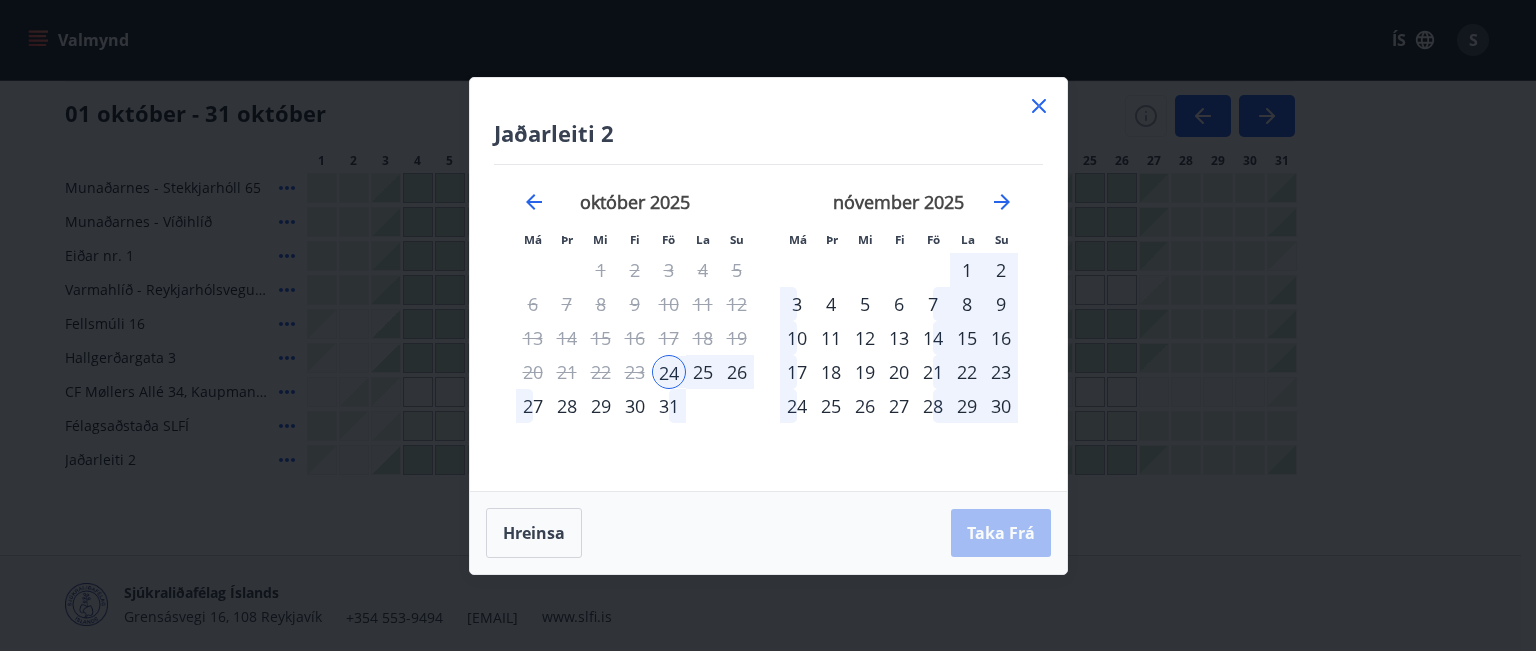 click on "27" at bounding box center [533, 406] 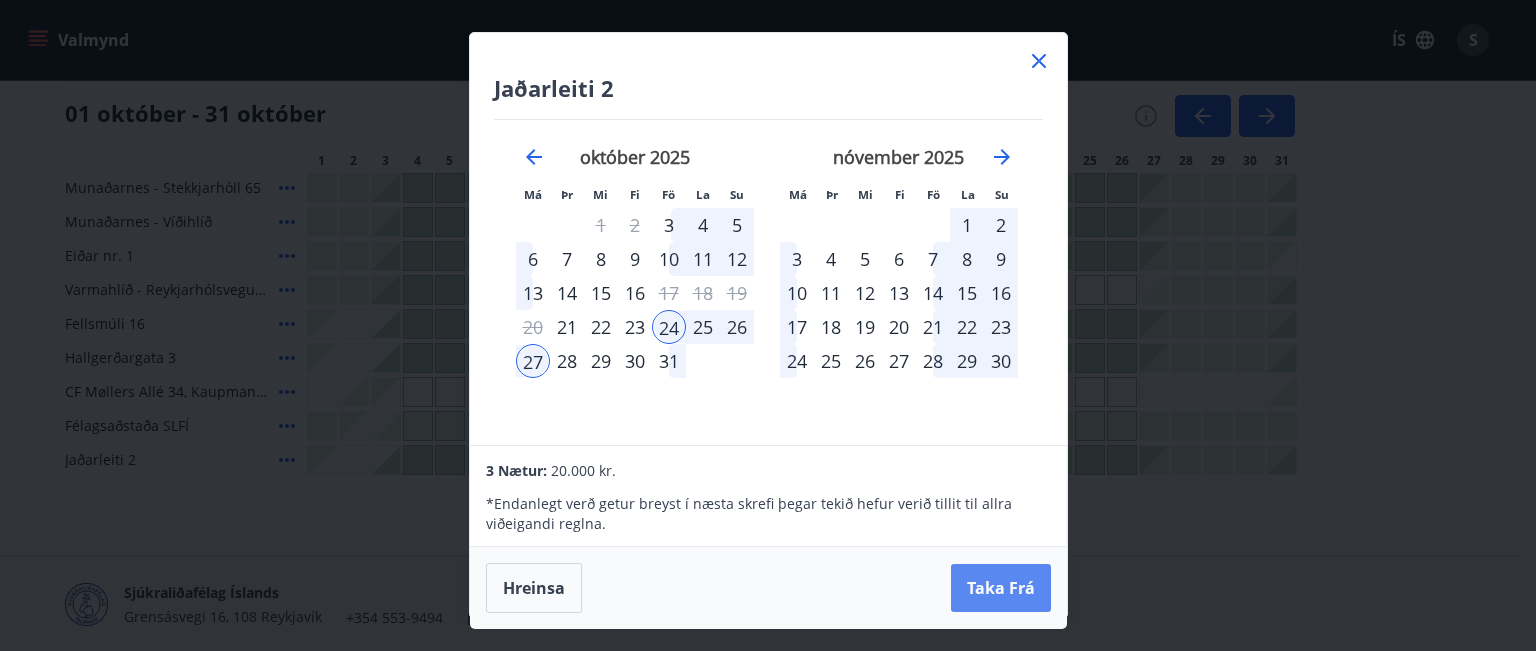 click on "Taka Frá" at bounding box center (1001, 588) 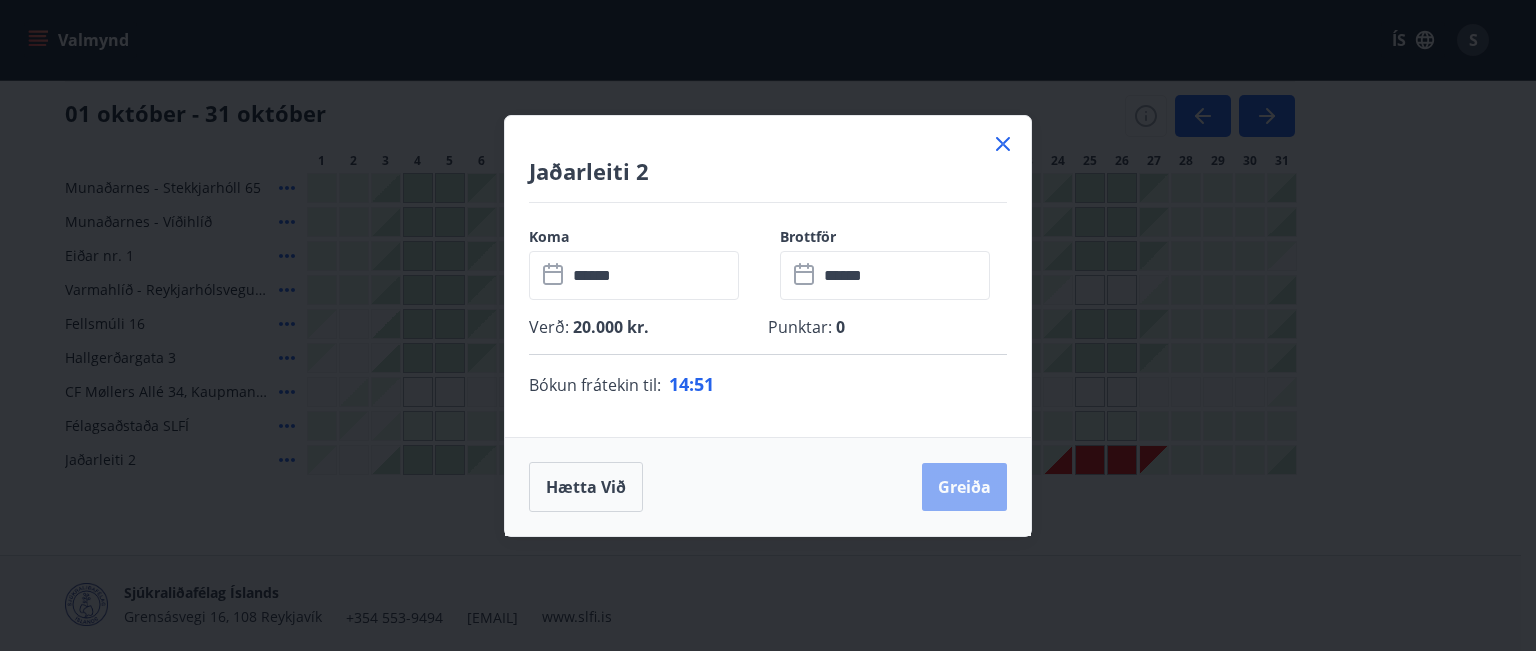 click on "Greiða" at bounding box center [964, 487] 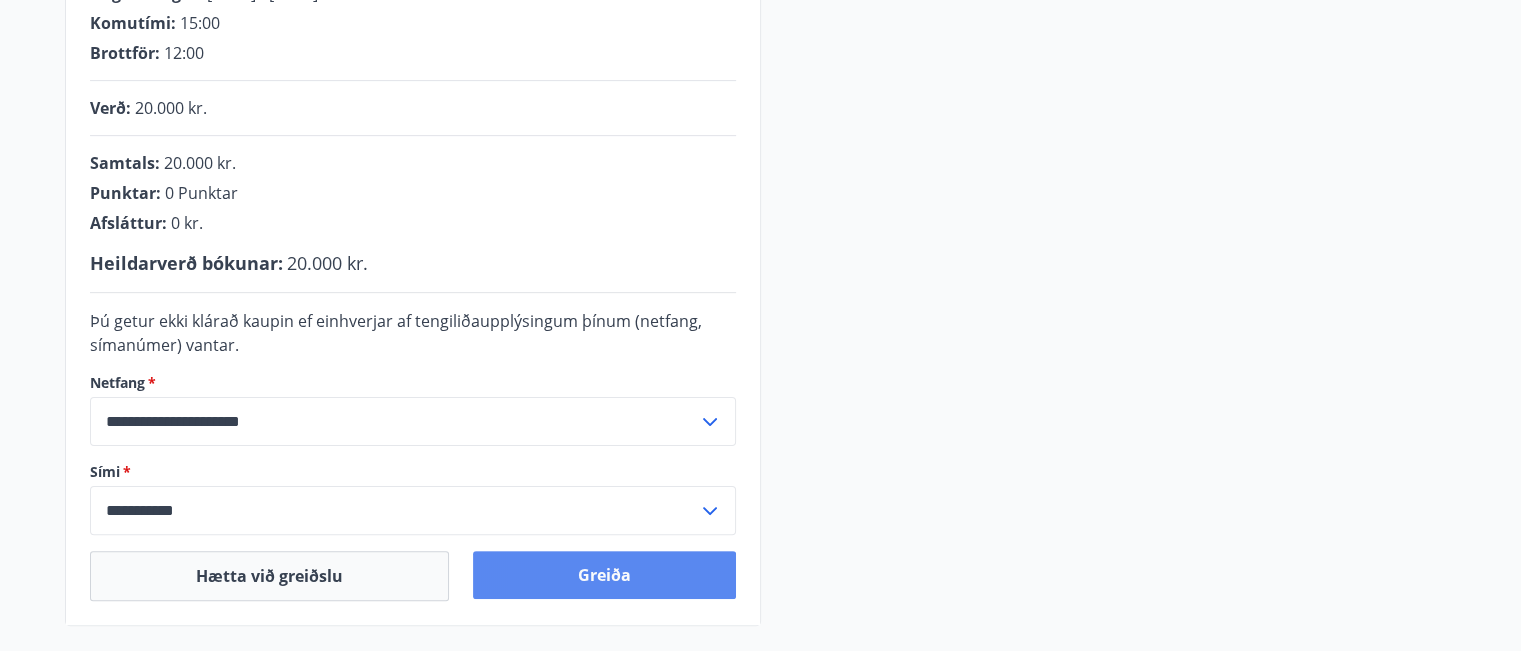 scroll, scrollTop: 402, scrollLeft: 0, axis: vertical 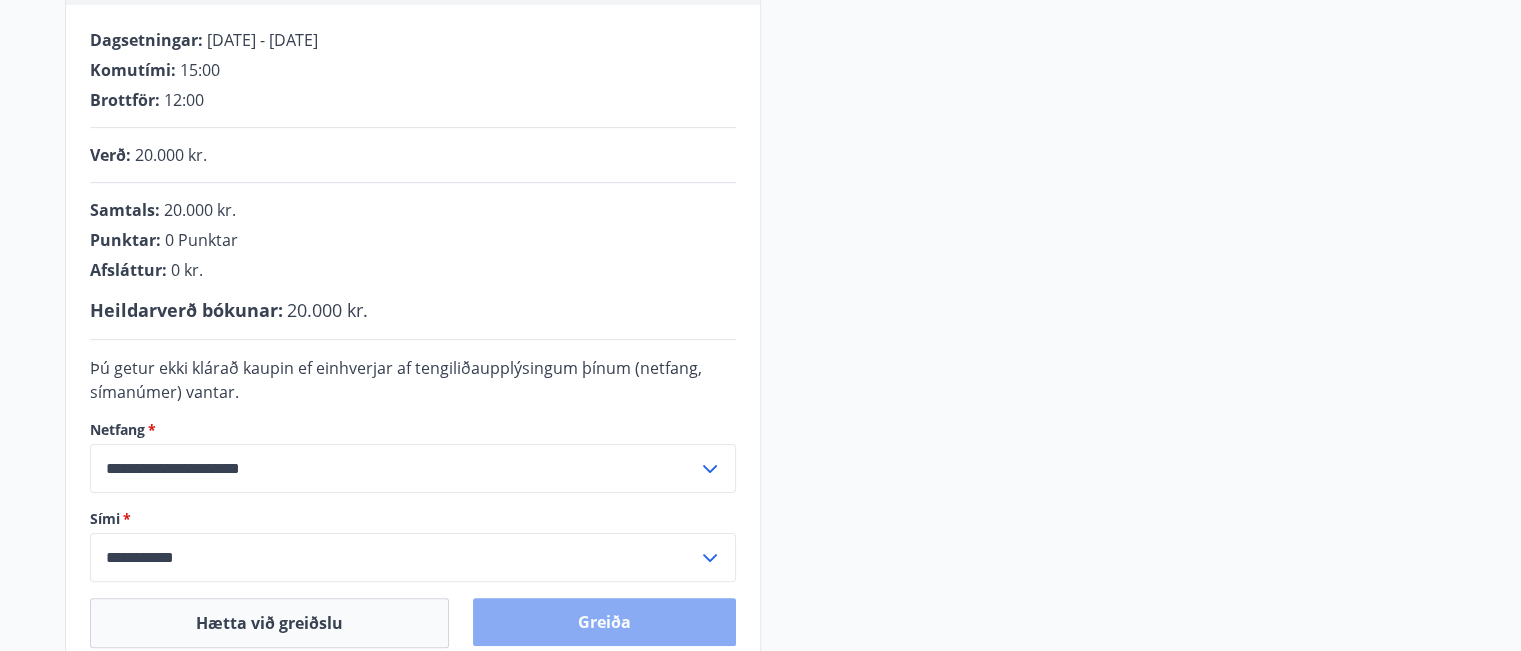 click on "Greiða" at bounding box center (604, 622) 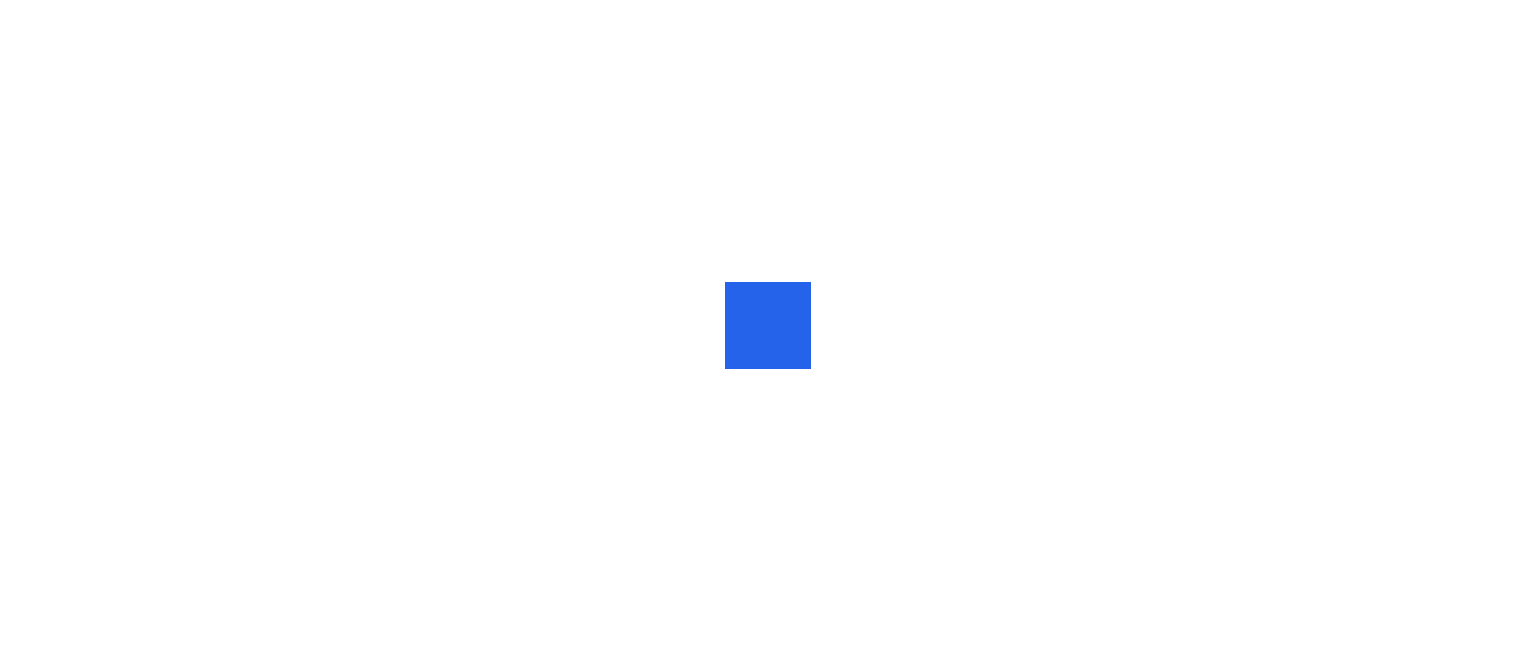 scroll, scrollTop: 0, scrollLeft: 0, axis: both 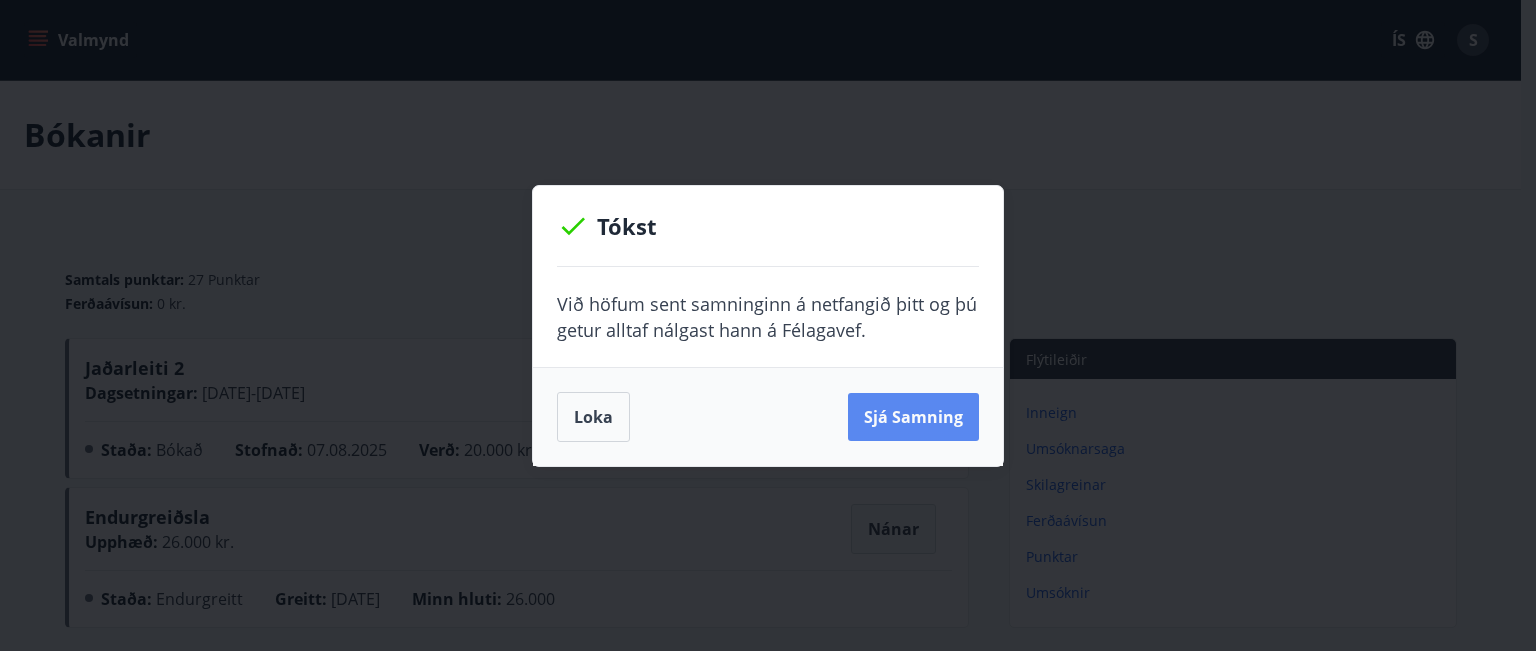 click on "Sjá samning" at bounding box center [913, 417] 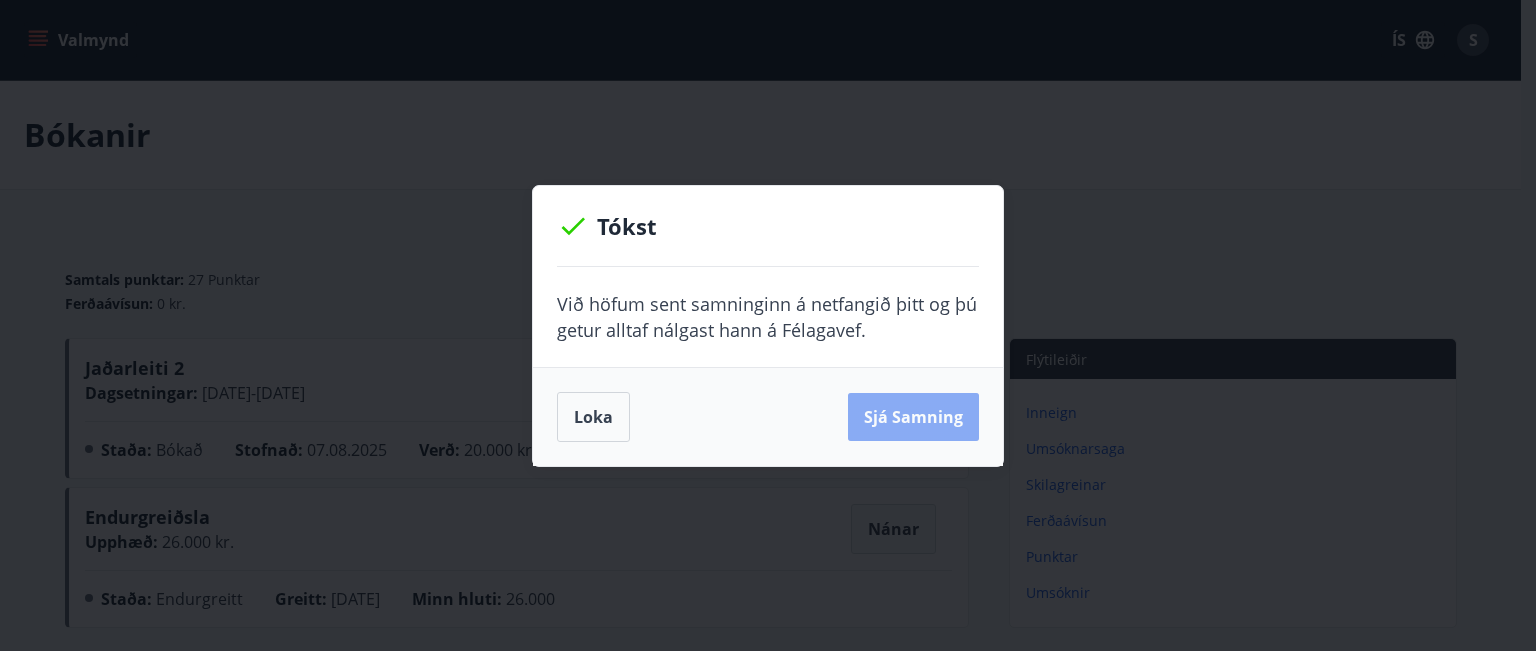 click on "Sjá samning" at bounding box center (913, 417) 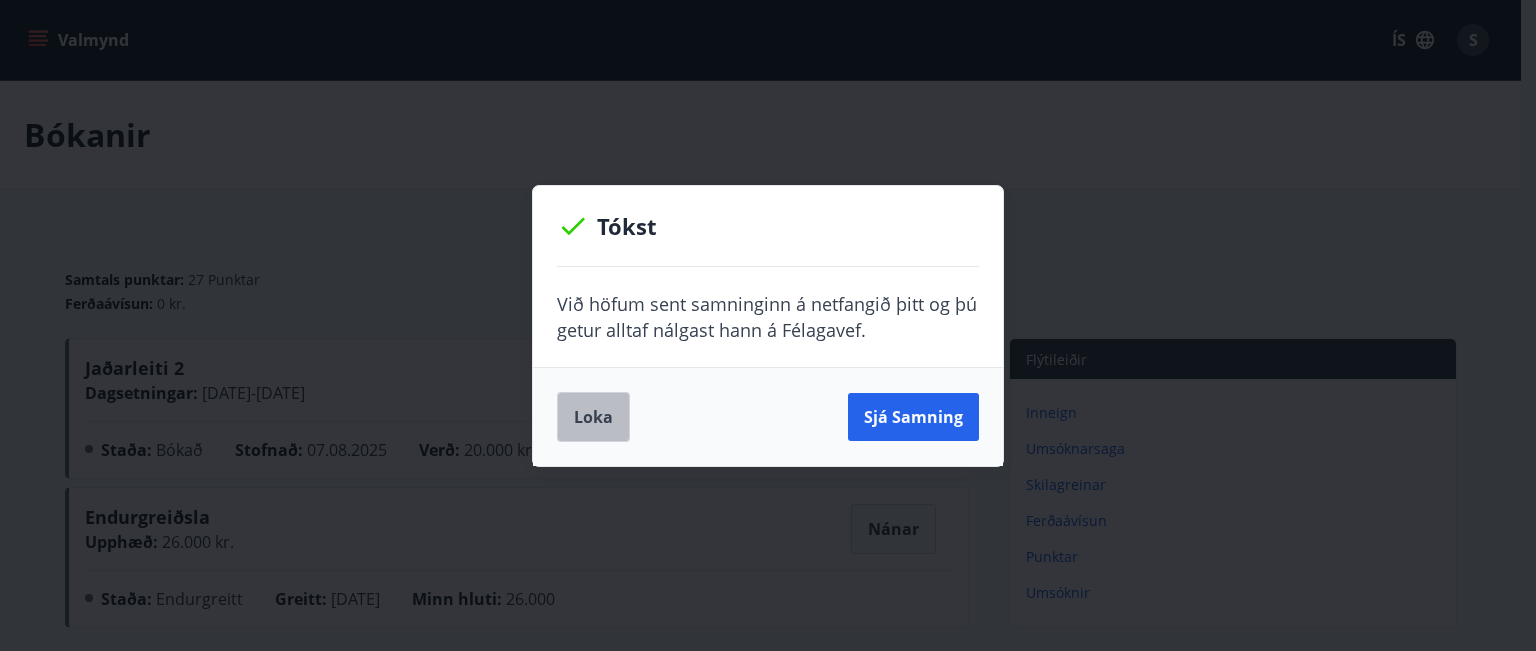 click on "Loka" at bounding box center (593, 417) 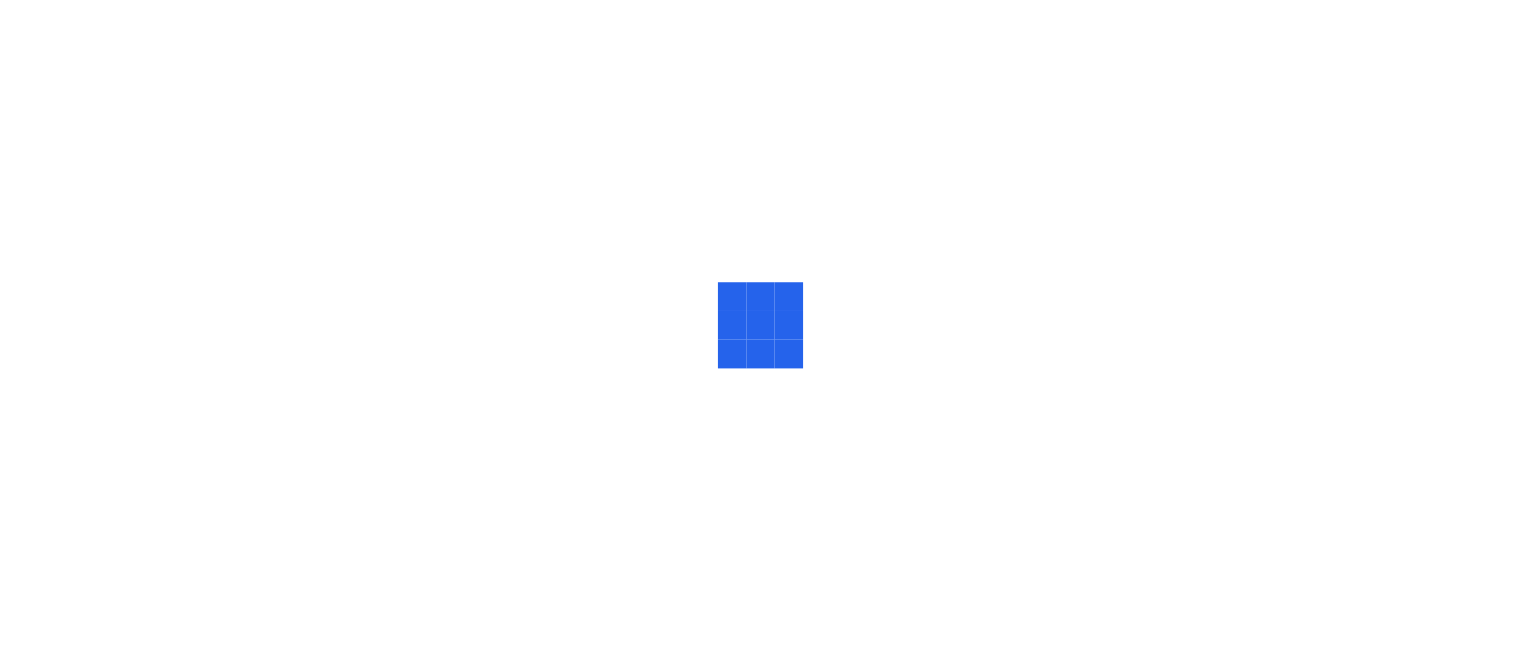 scroll, scrollTop: 0, scrollLeft: 0, axis: both 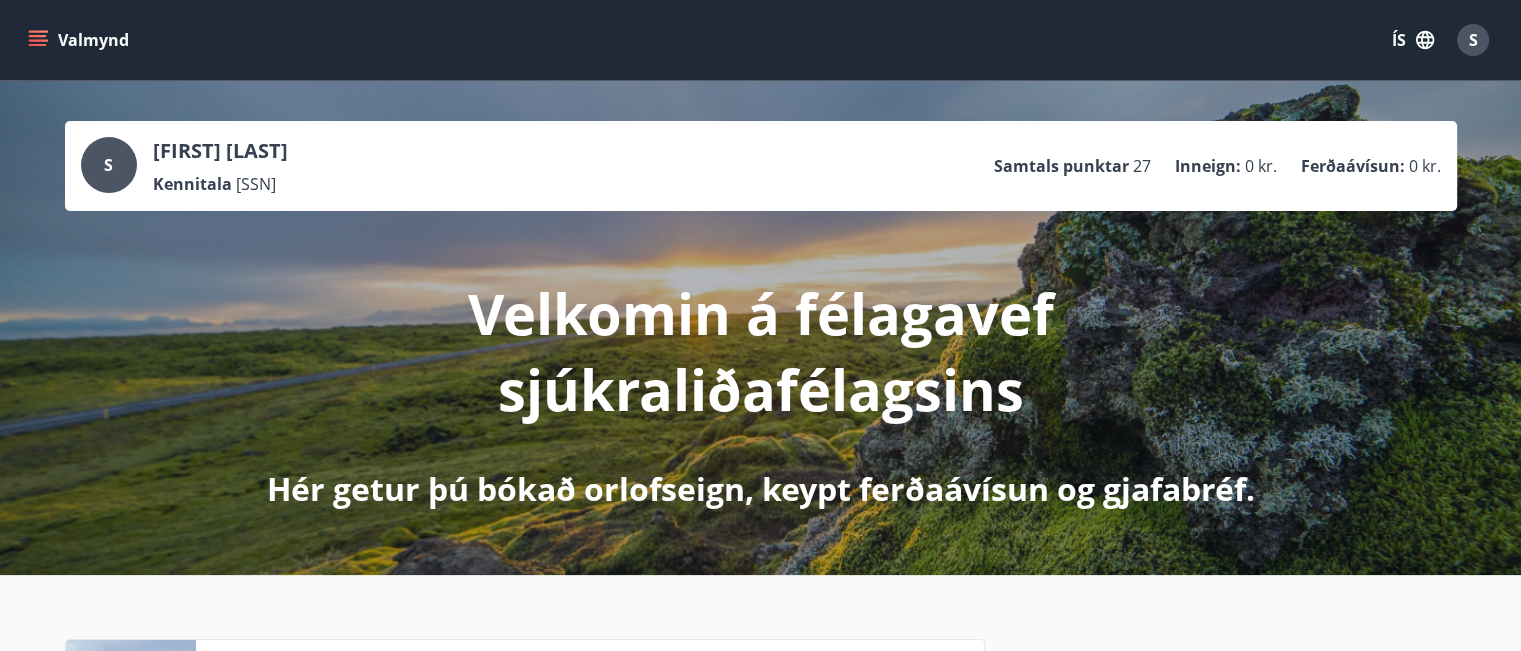 click 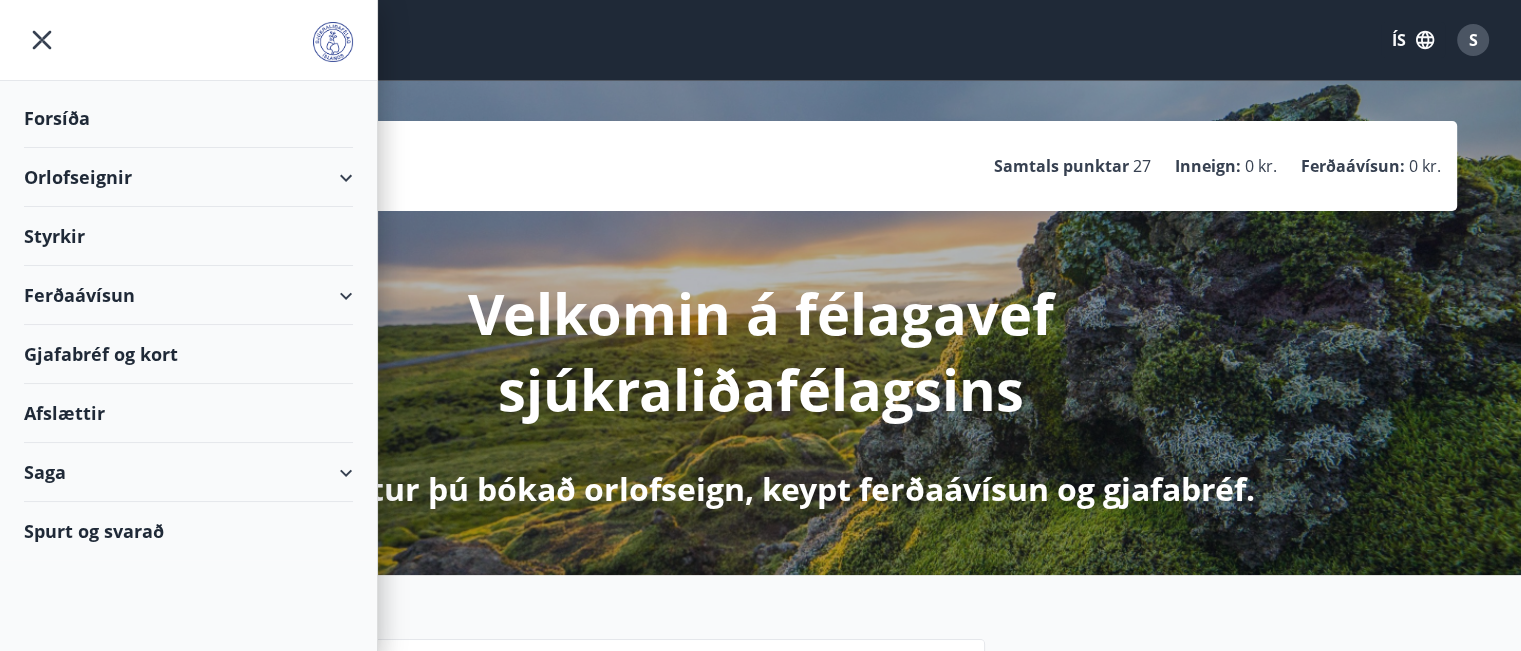 click on "Orlofseignir" at bounding box center [188, 177] 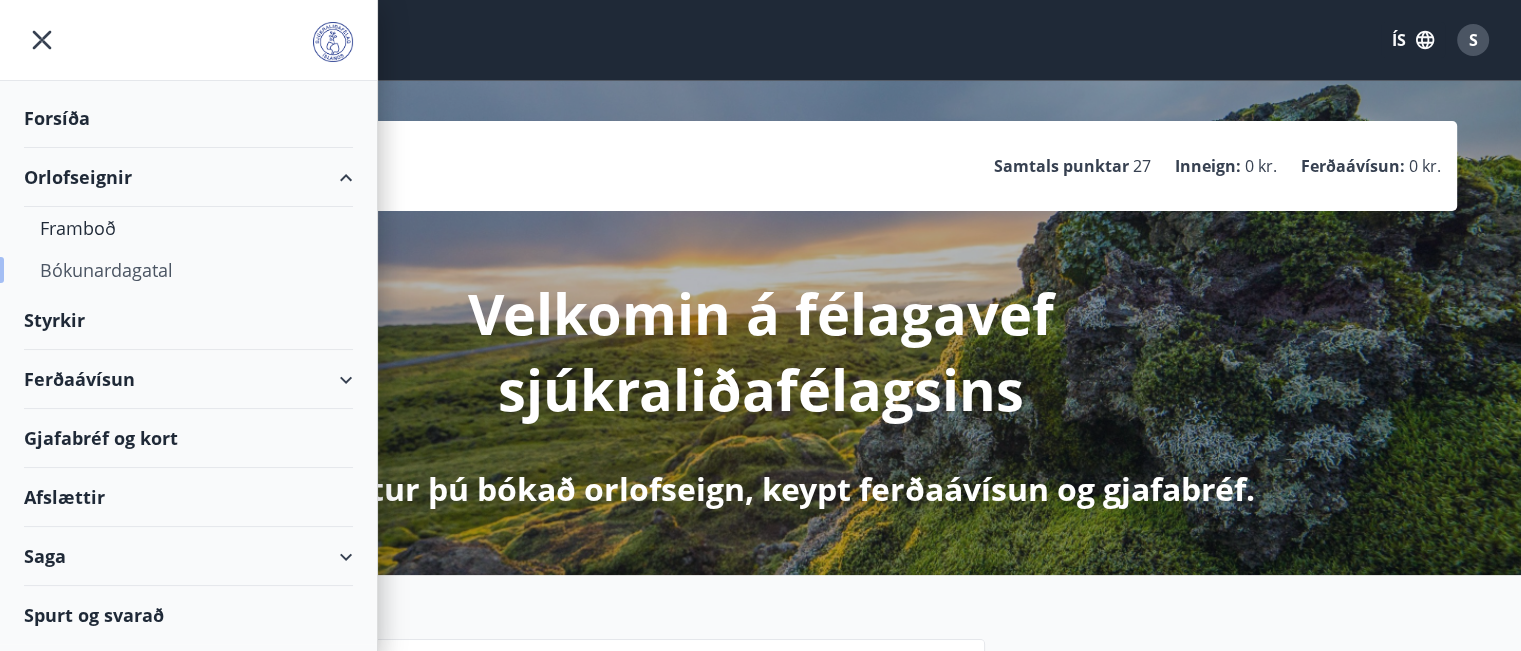 click on "Bókunardagatal" at bounding box center [188, 270] 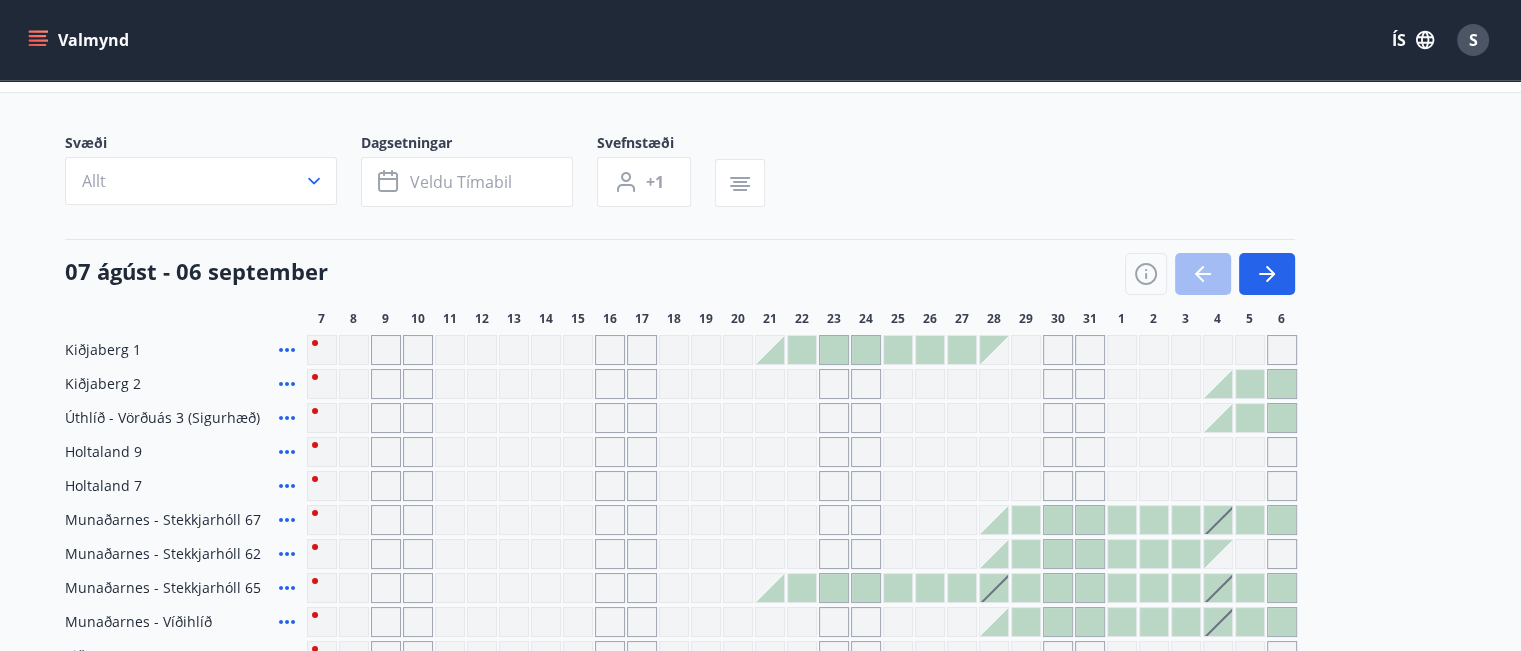 scroll, scrollTop: 200, scrollLeft: 0, axis: vertical 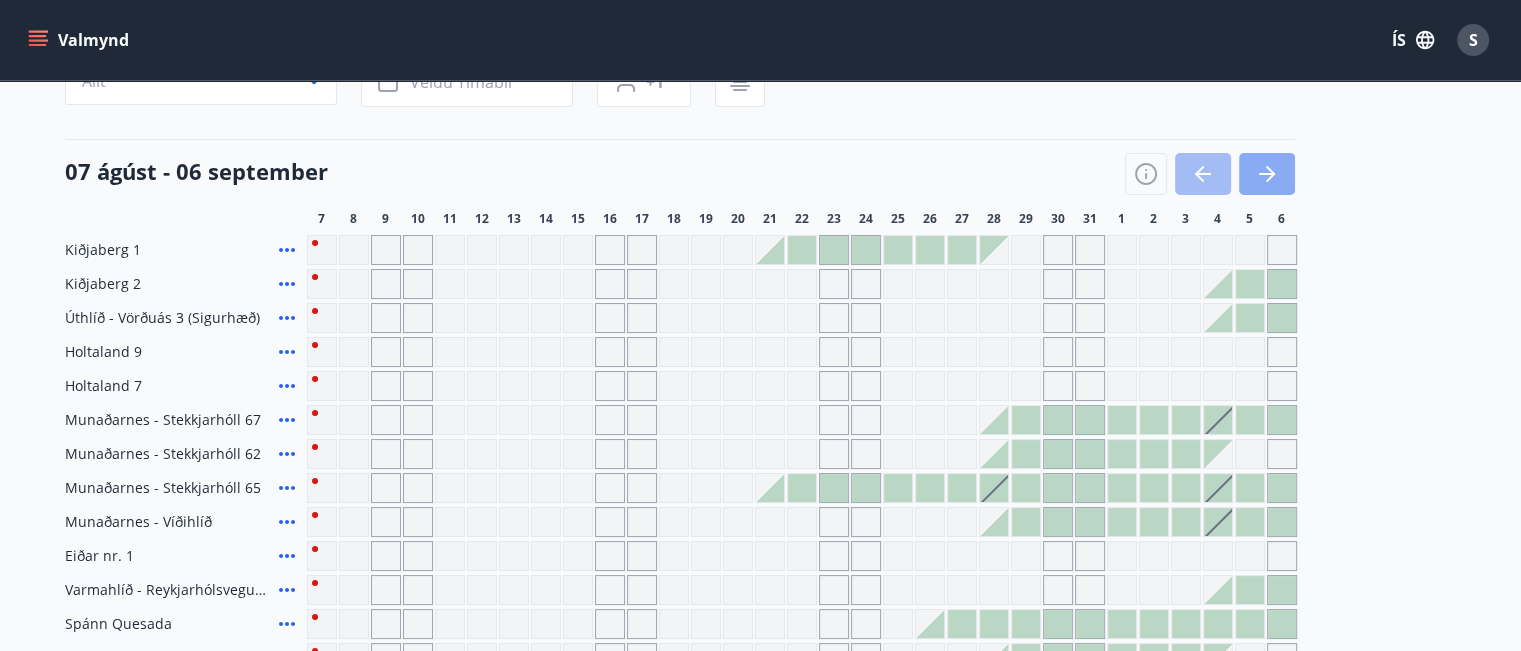 click 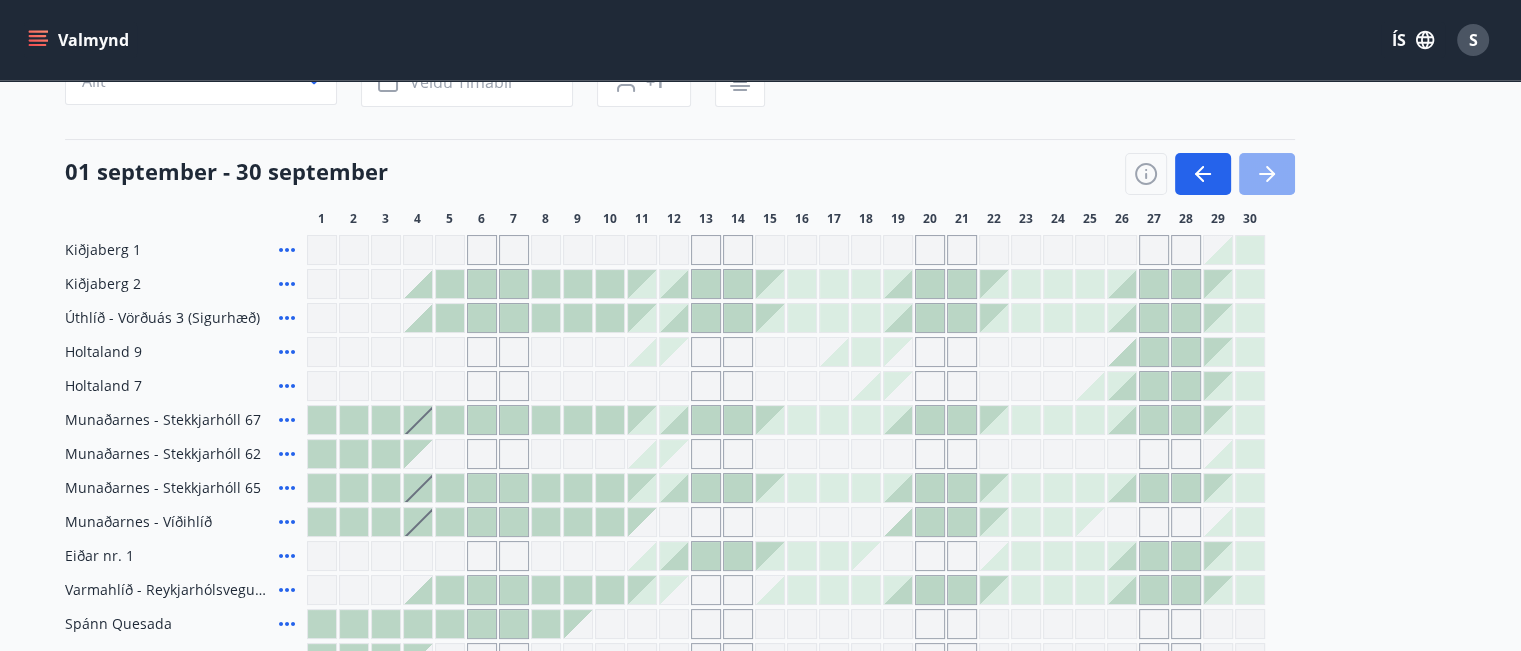 click at bounding box center (1267, 174) 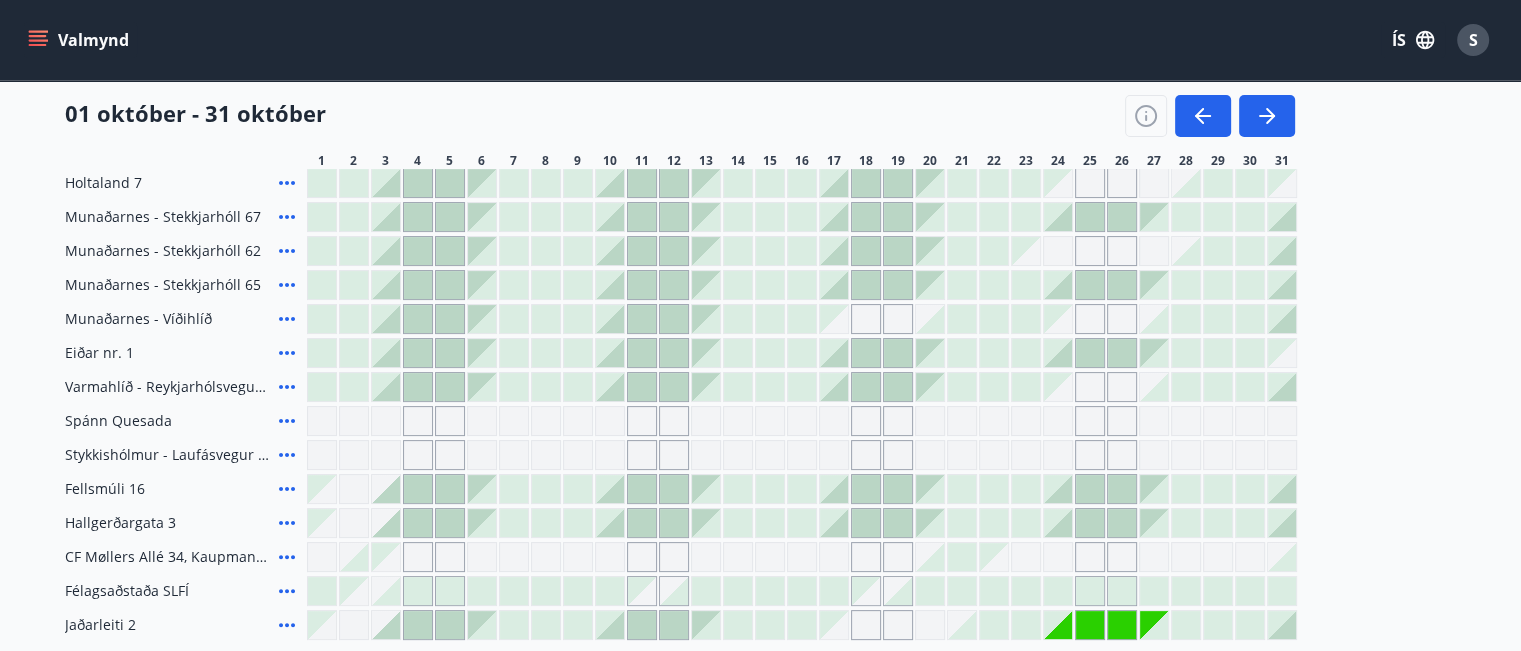 scroll, scrollTop: 400, scrollLeft: 0, axis: vertical 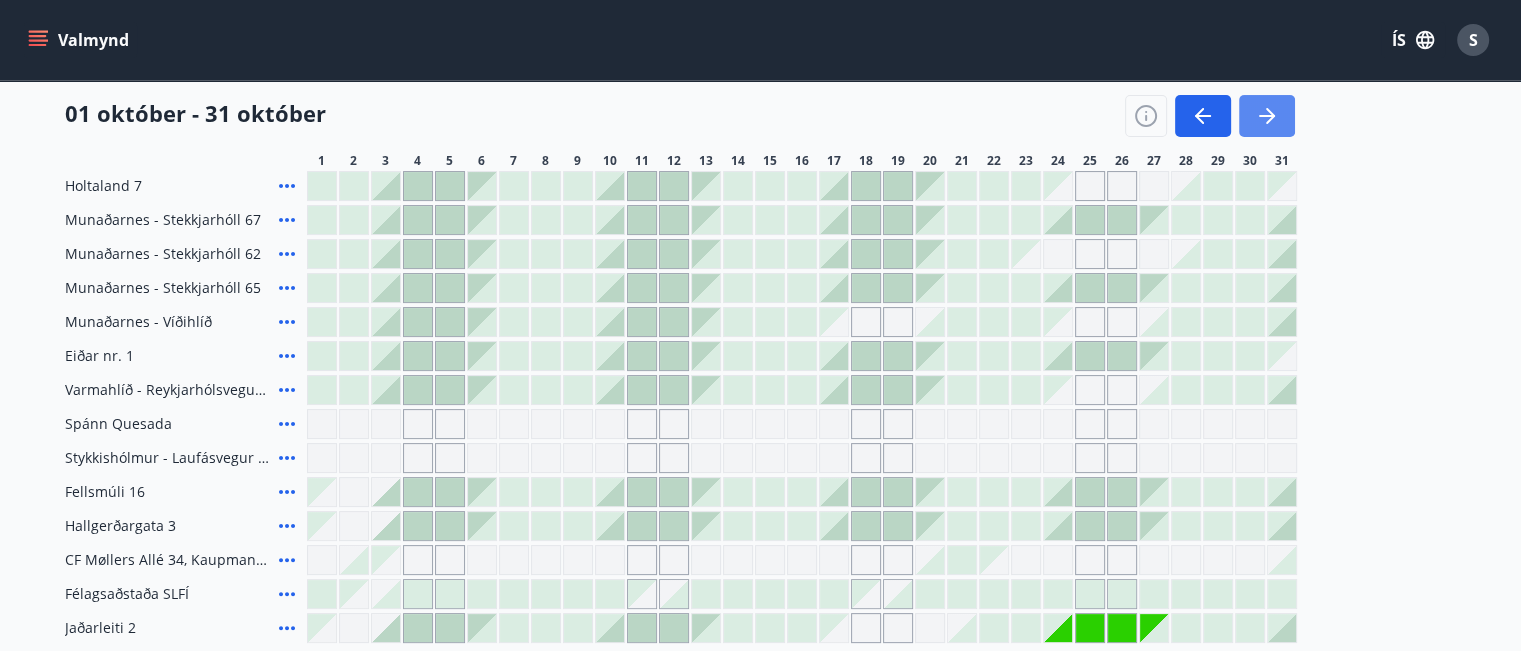 click 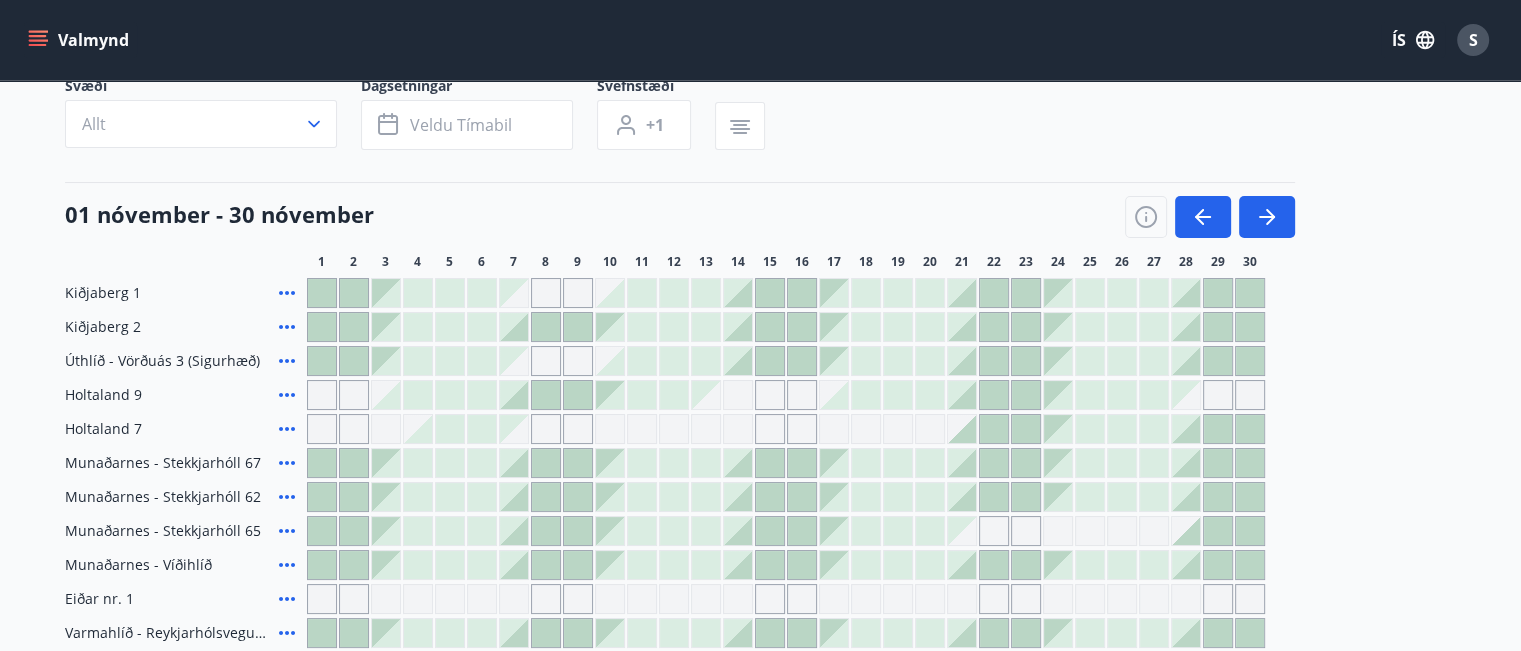 scroll, scrollTop: 139, scrollLeft: 0, axis: vertical 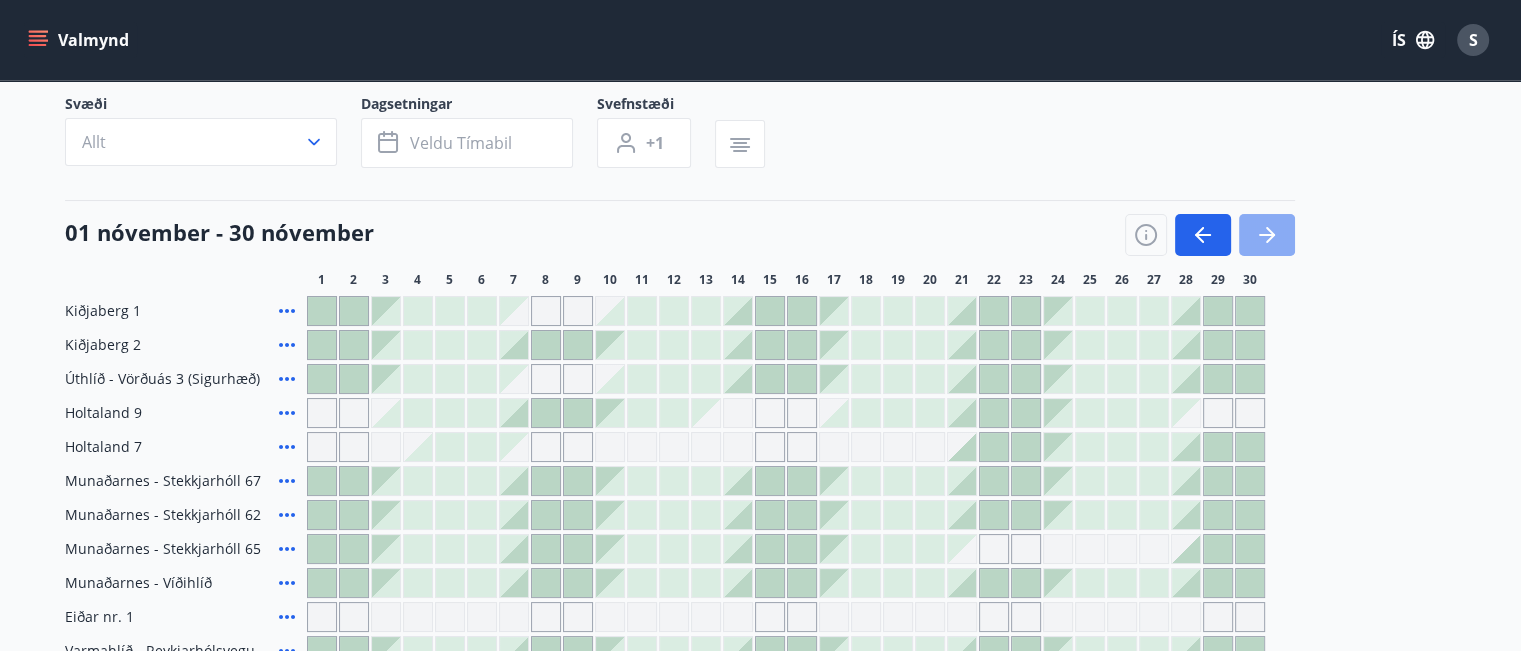 click 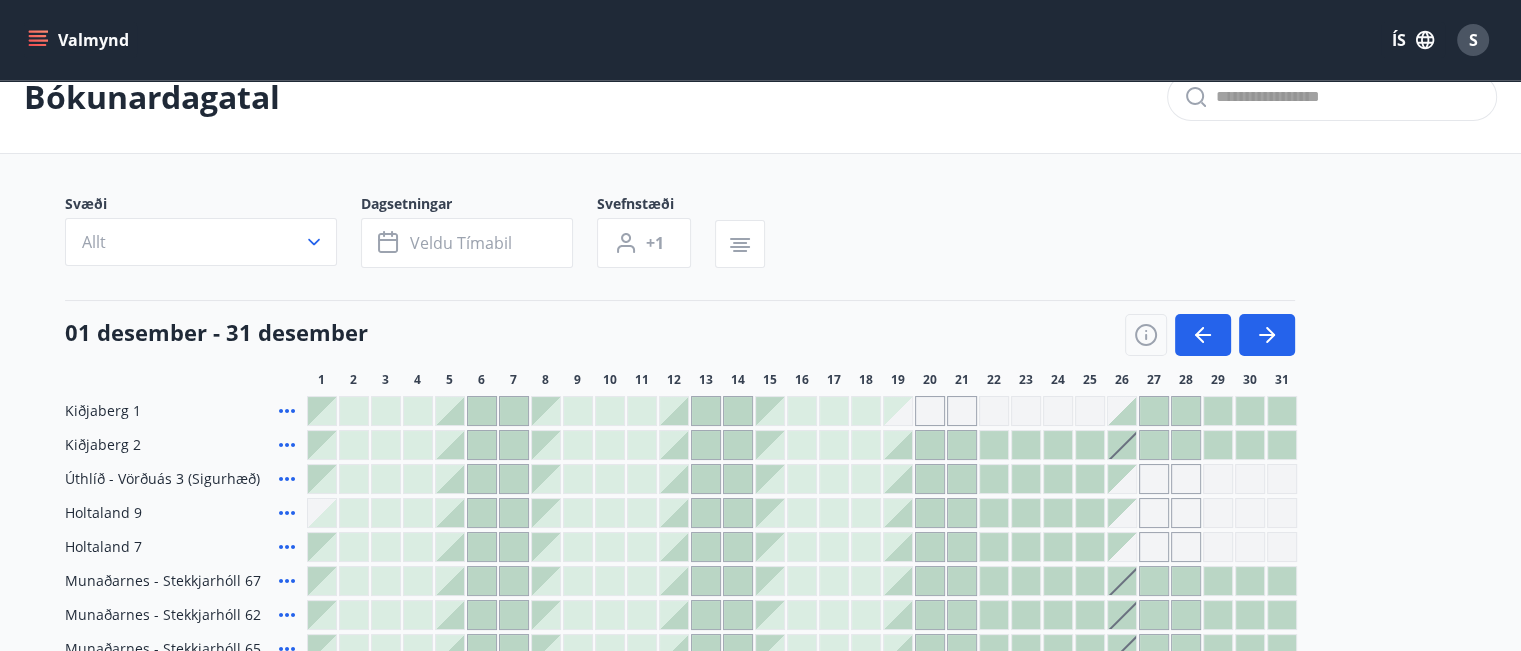 scroll, scrollTop: 0, scrollLeft: 0, axis: both 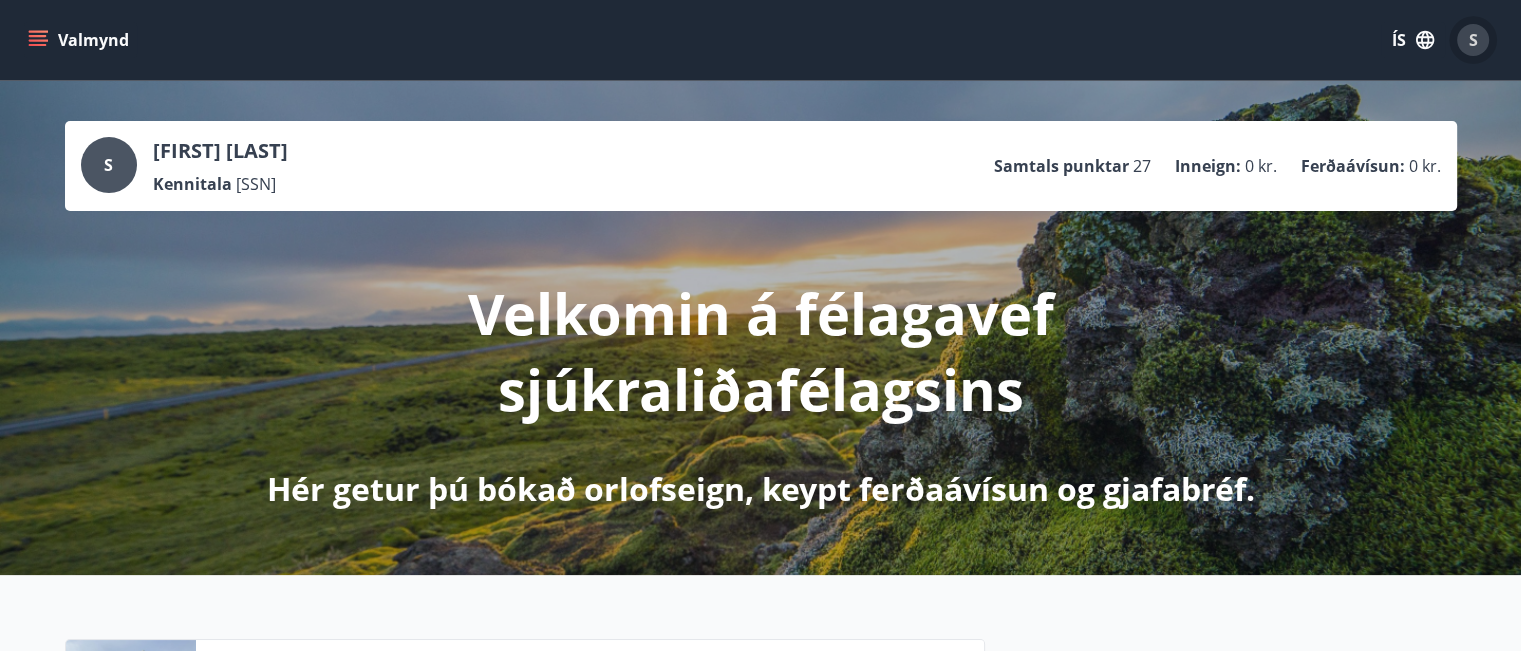 click on "S" at bounding box center [1473, 40] 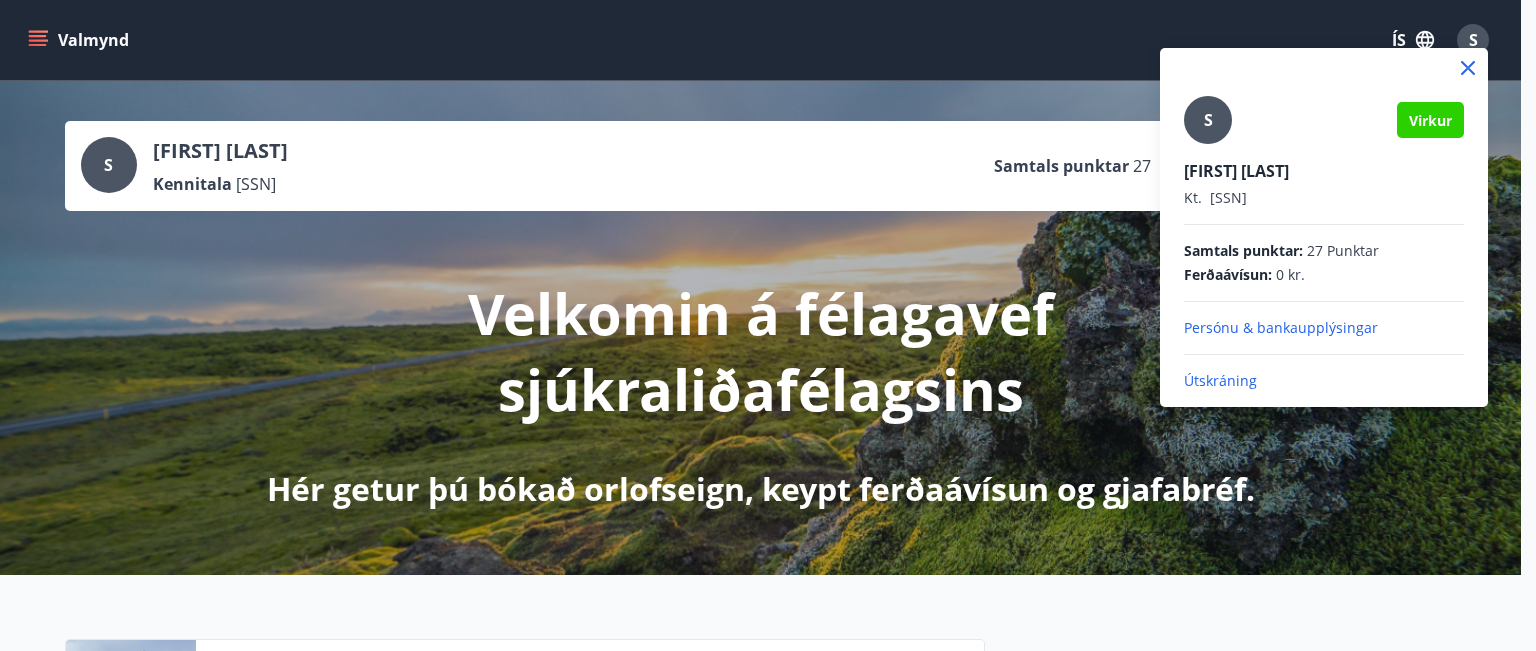 click on "Útskráning" at bounding box center [1324, 381] 